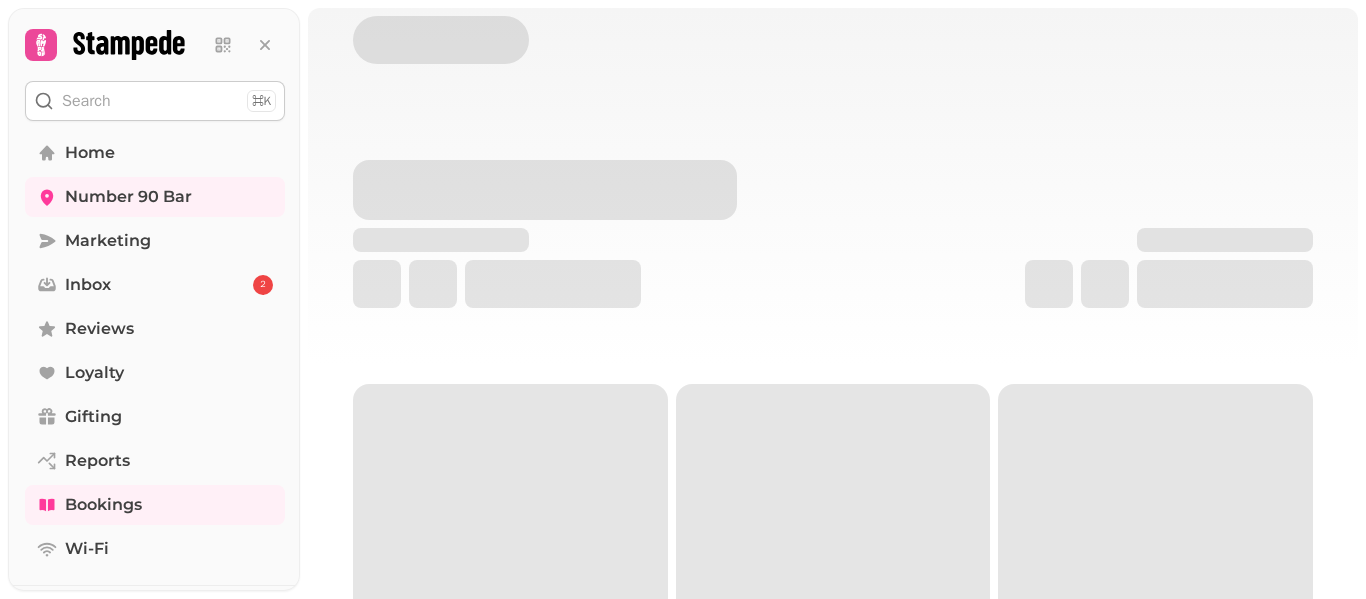 scroll, scrollTop: 0, scrollLeft: 0, axis: both 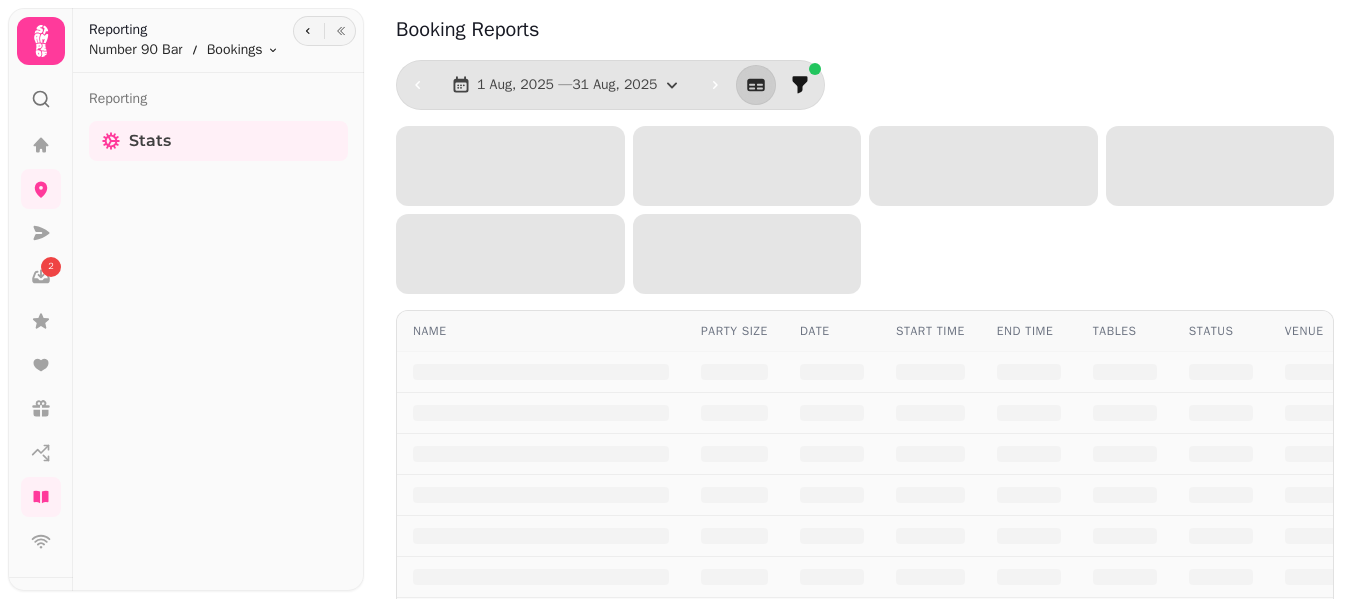 select on "**" 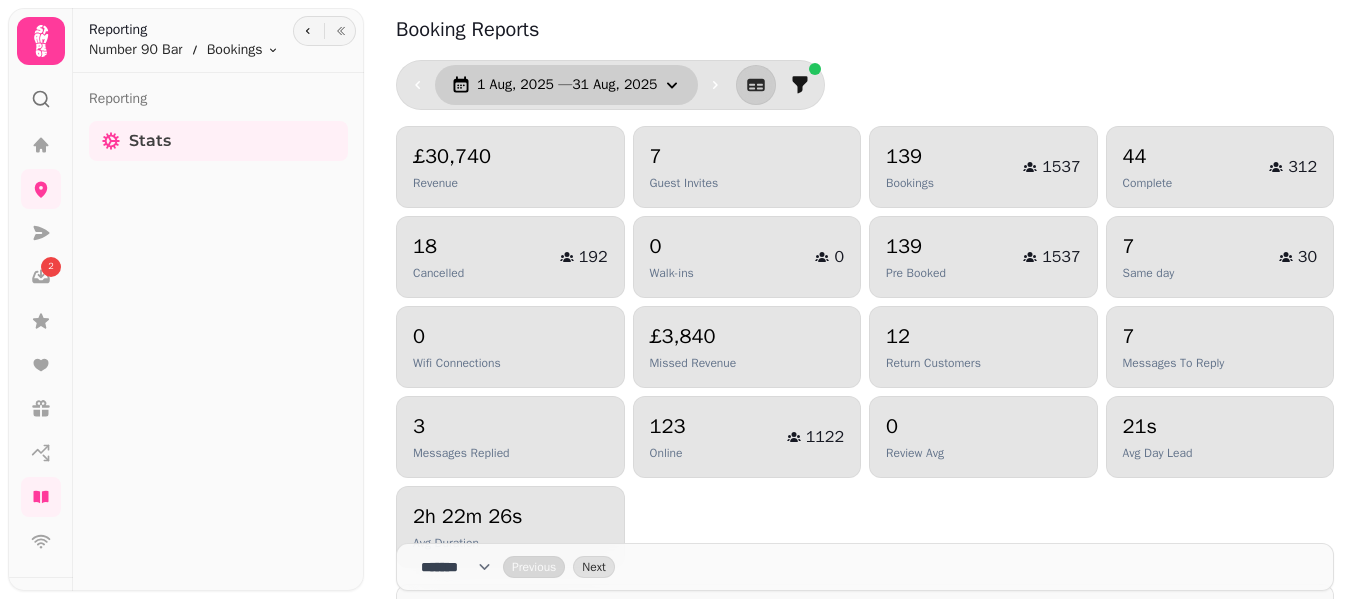 click on "1 Aug, 2025    —  31 Aug, 2025" at bounding box center [566, 85] 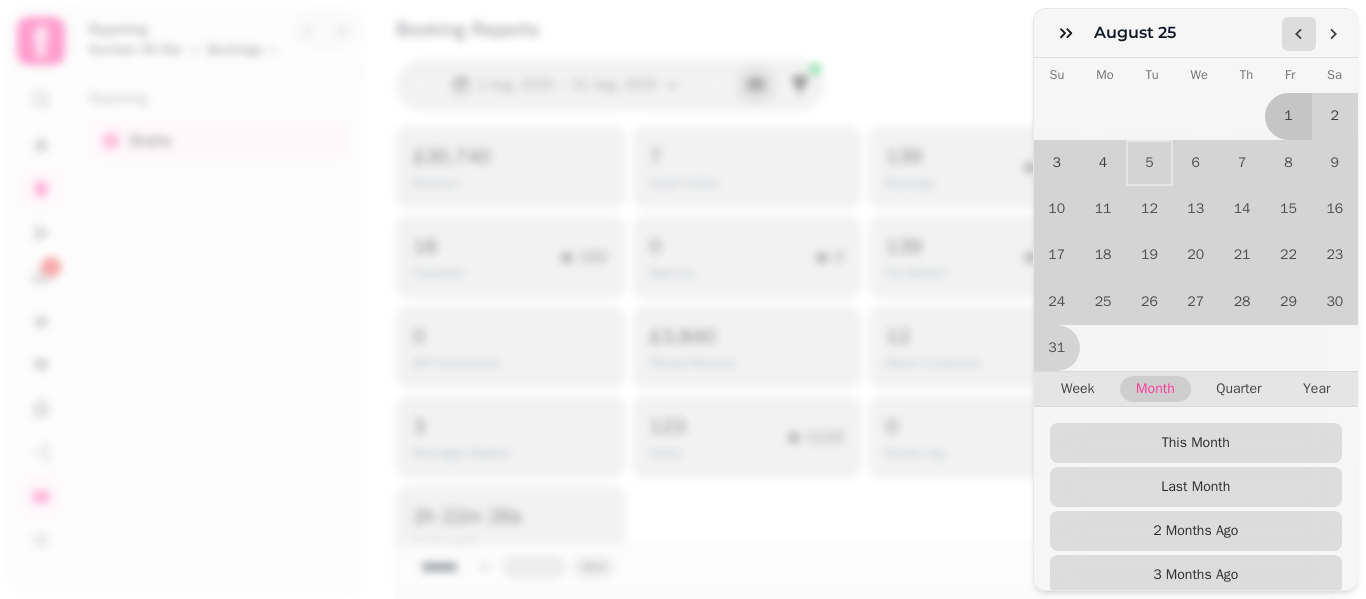 click at bounding box center [1299, 34] 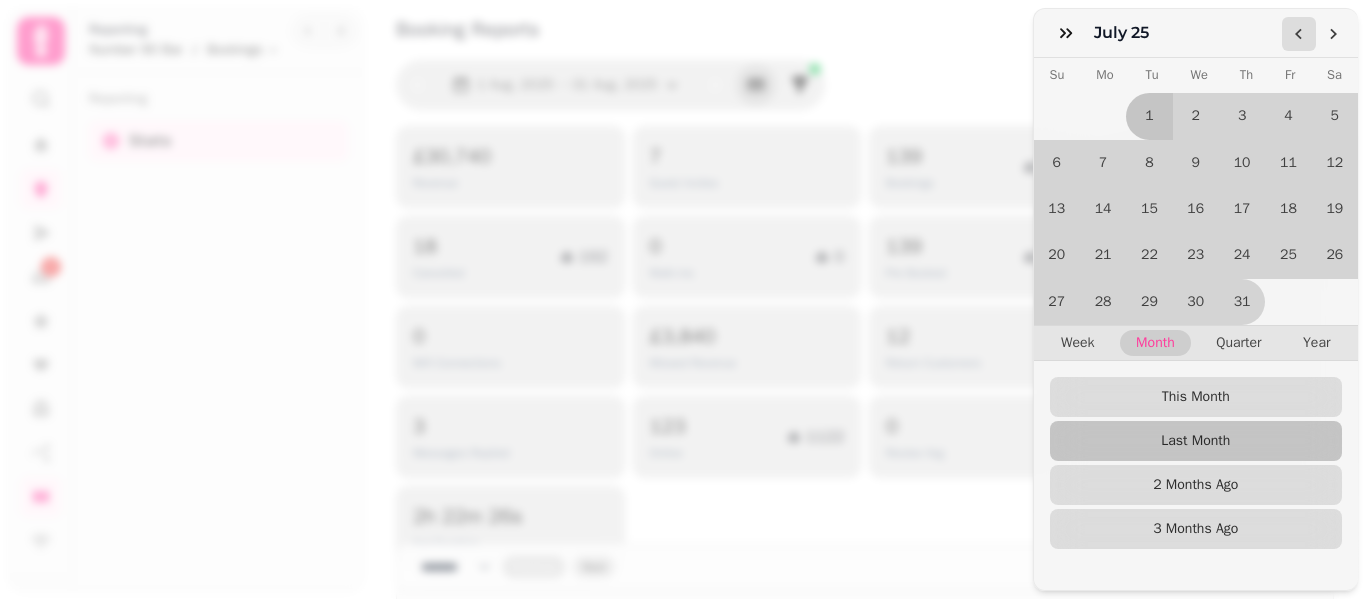 click at bounding box center (1299, 34) 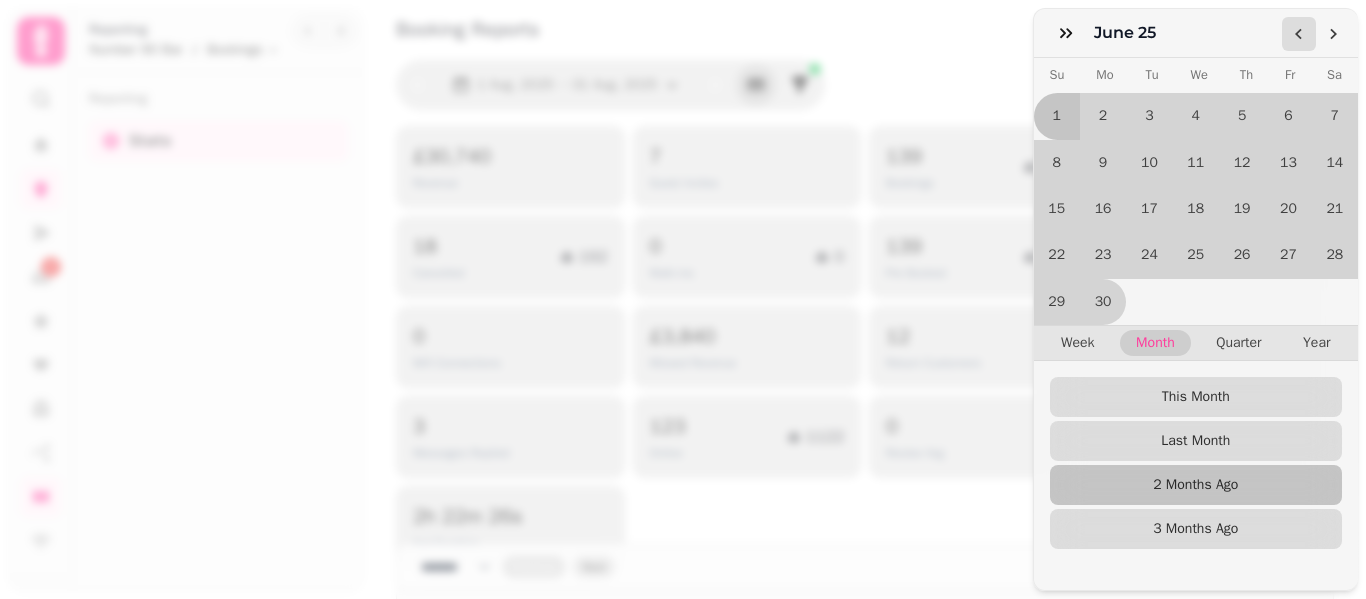 click at bounding box center [1299, 34] 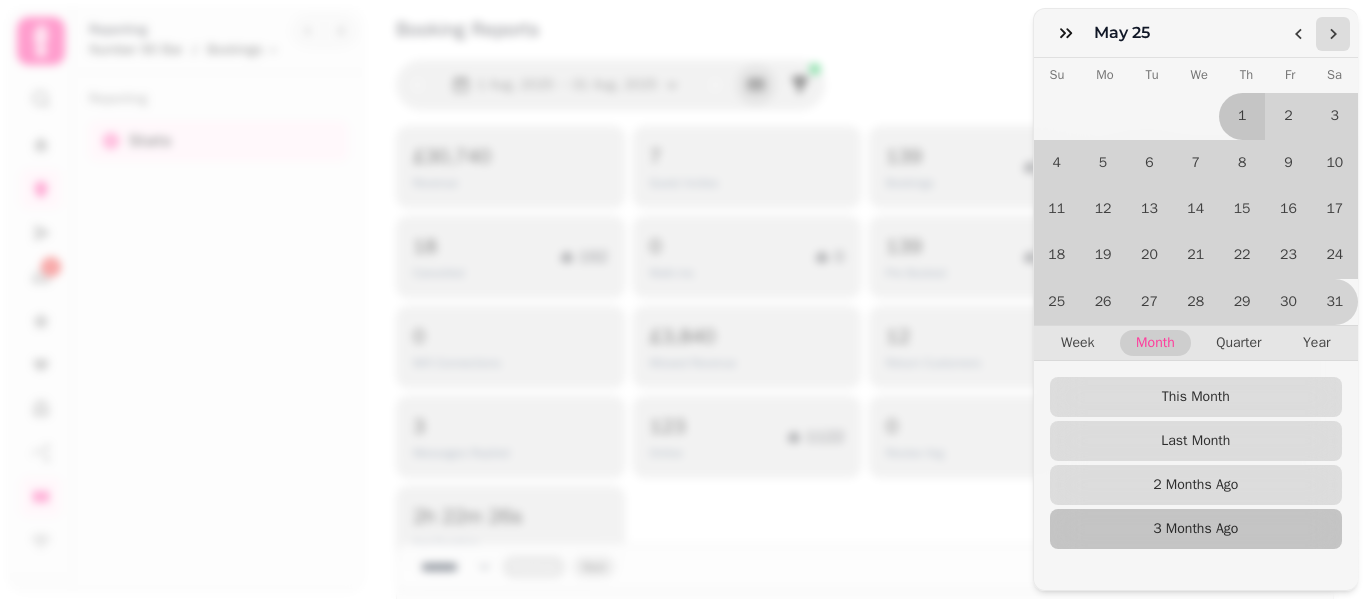 click 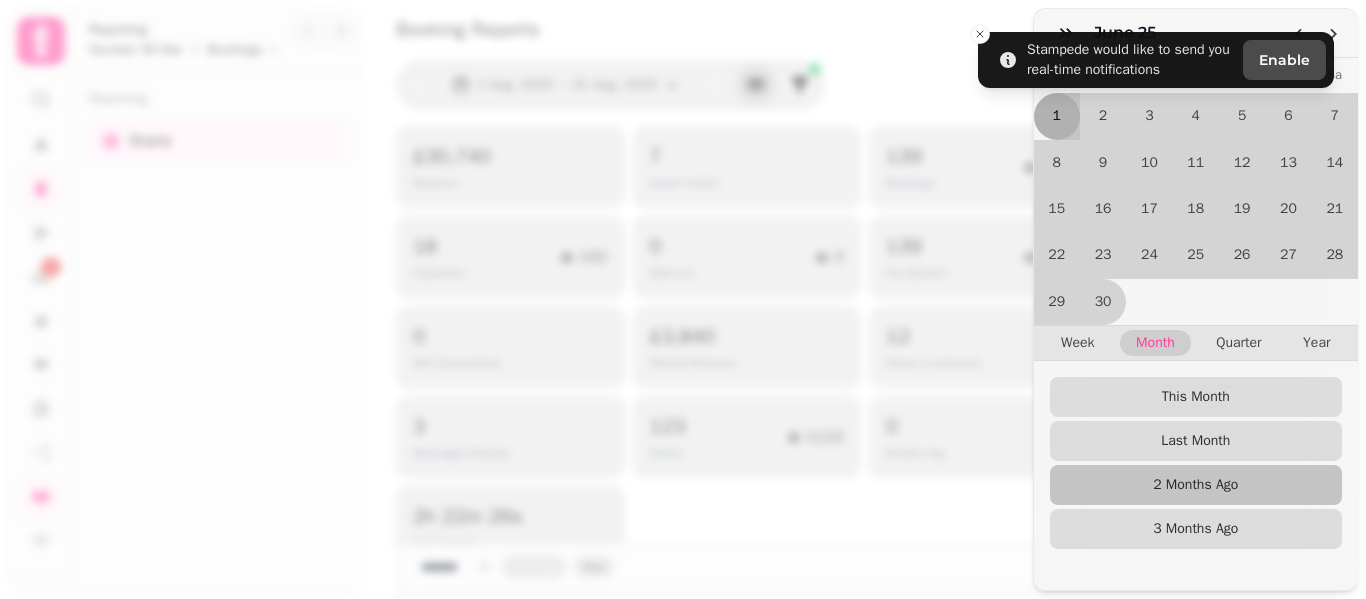 click on "1" at bounding box center [1057, 116] 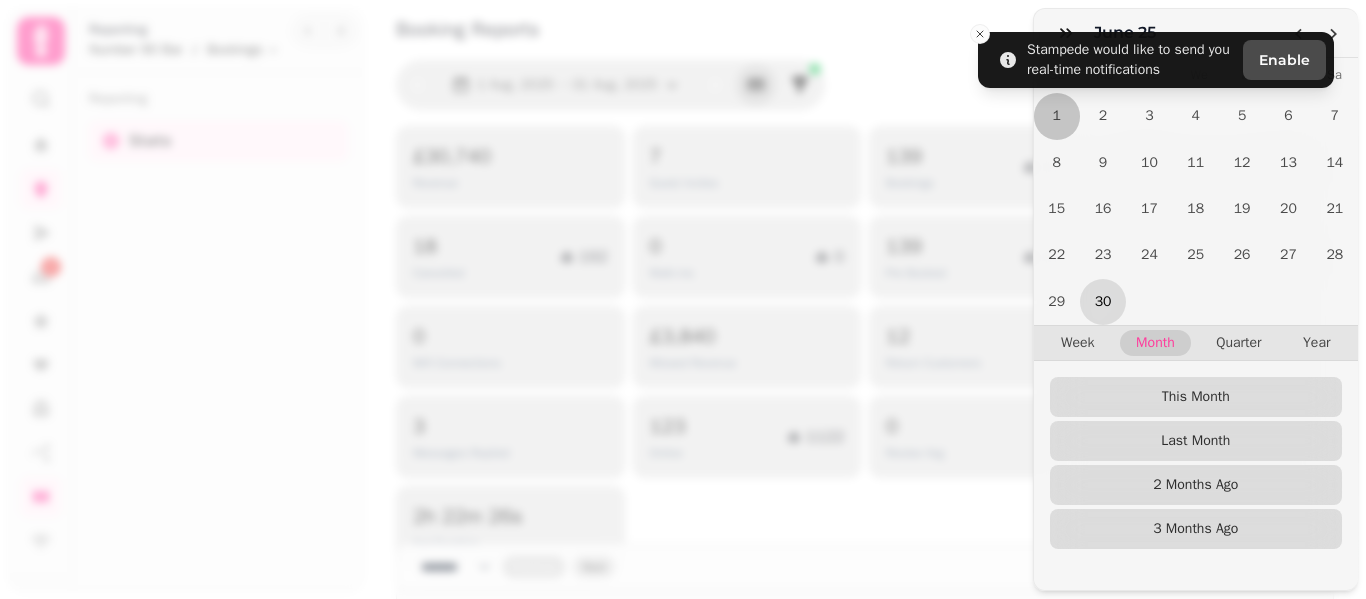 click on "30" at bounding box center [1103, 302] 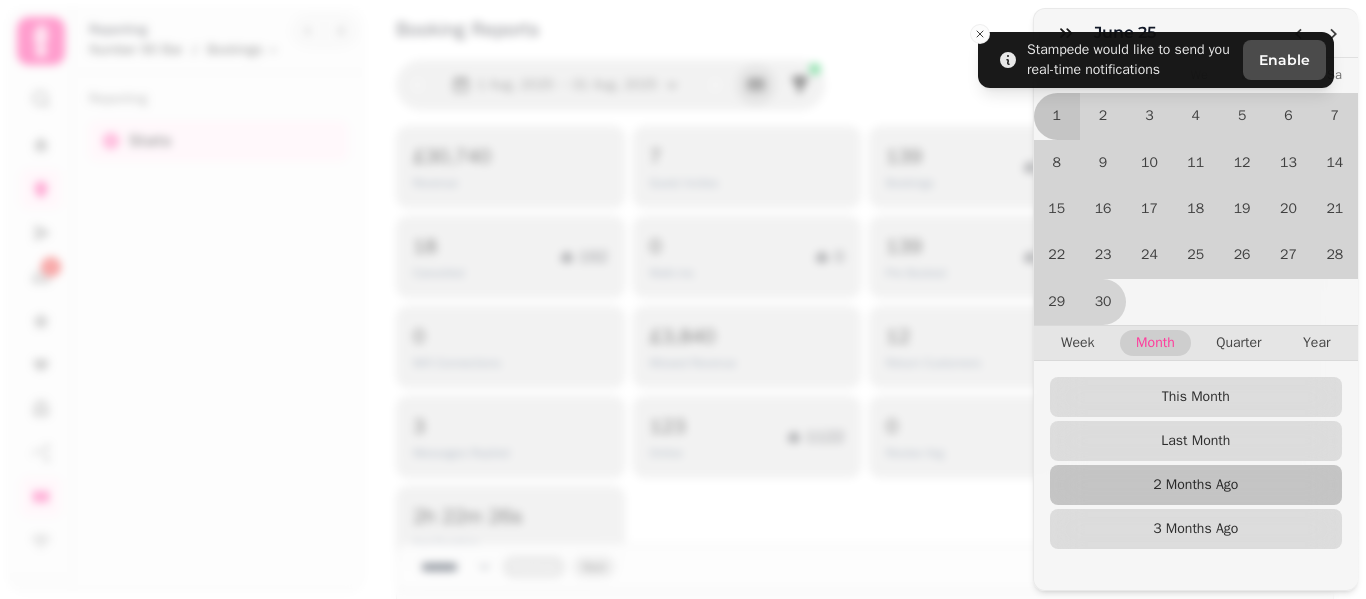 click on "[MONTH] [DAY] [MONTH] [YEAR] Su Mo Tu We Th Fr Sa 1 2 3 4 5 6 7 8 9 10 11 12 13 14 15 16 17 18 19 20 21 22 23 24 25 26 27 28 29 30 Week Month Quarter Year This Month Last Month 2 Months Ago 3 Months Ago Select Dates Sun [DAY] [MONTH], [YEAR]   -   Mon [DAY] [MONTH], [YEAR]" at bounding box center [683, 315] 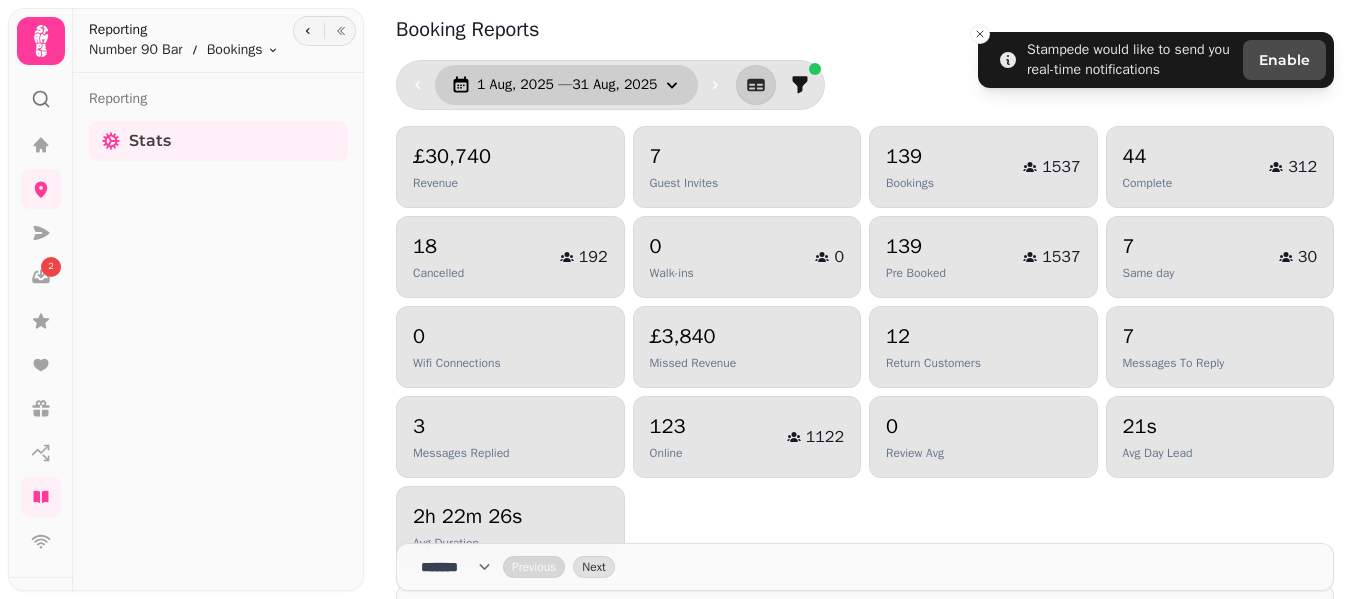 click 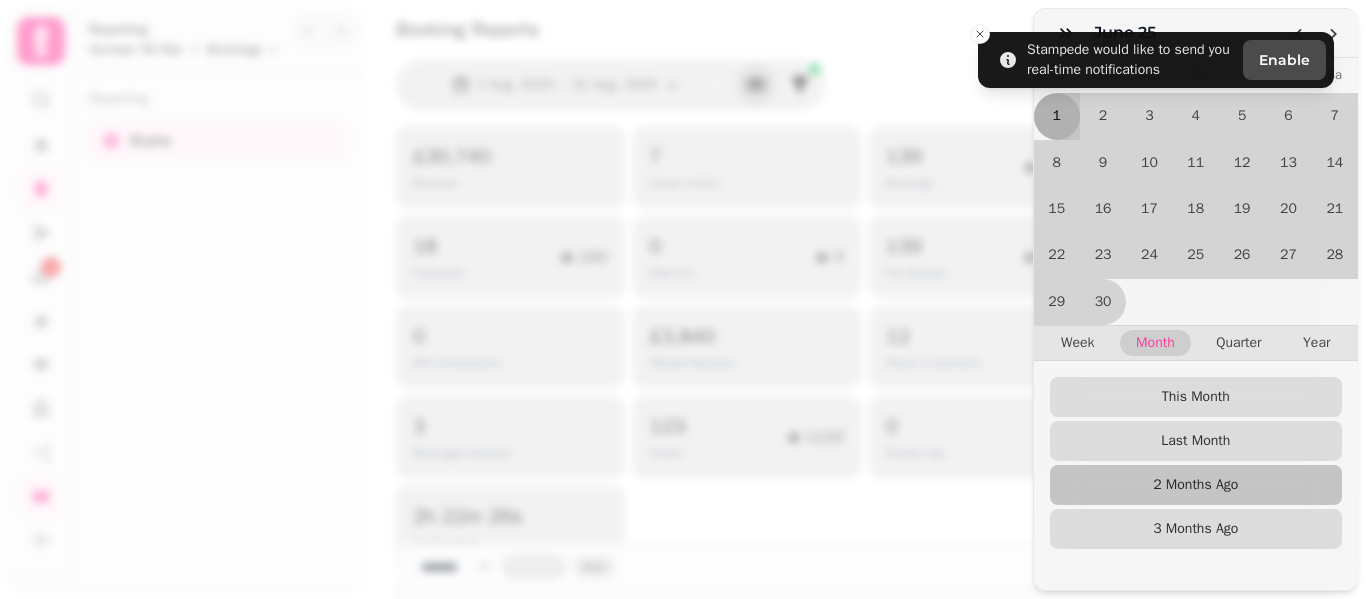 click on "1" at bounding box center [1057, 116] 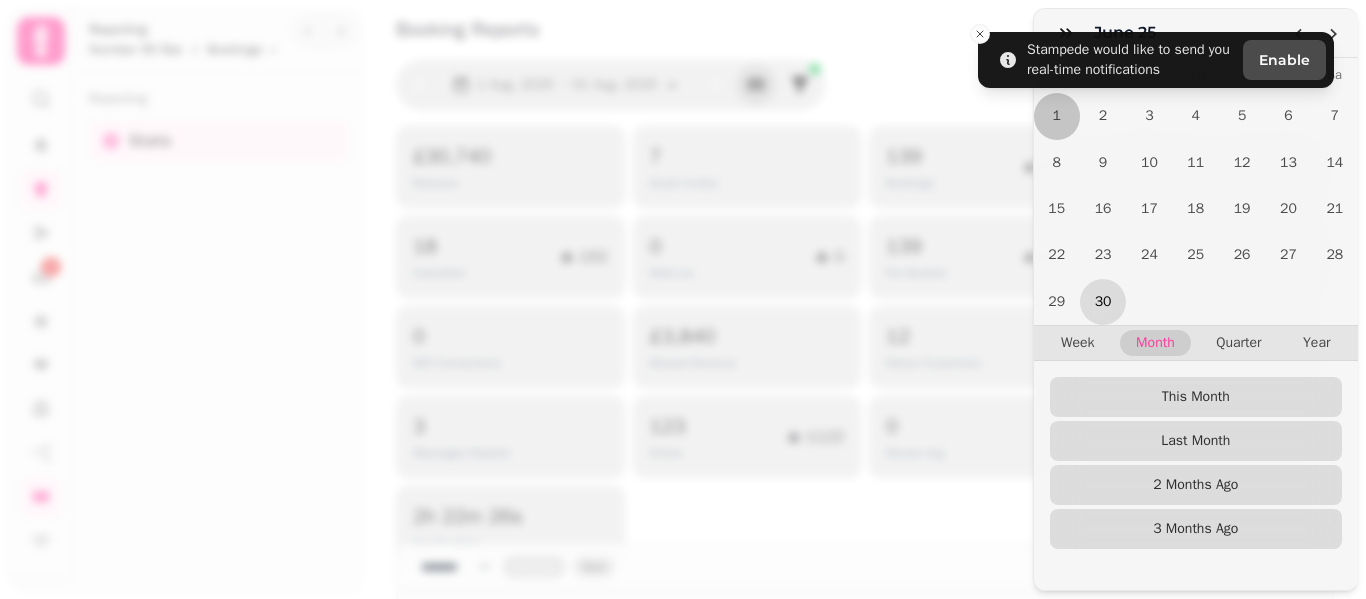 click on "30" at bounding box center (1103, 302) 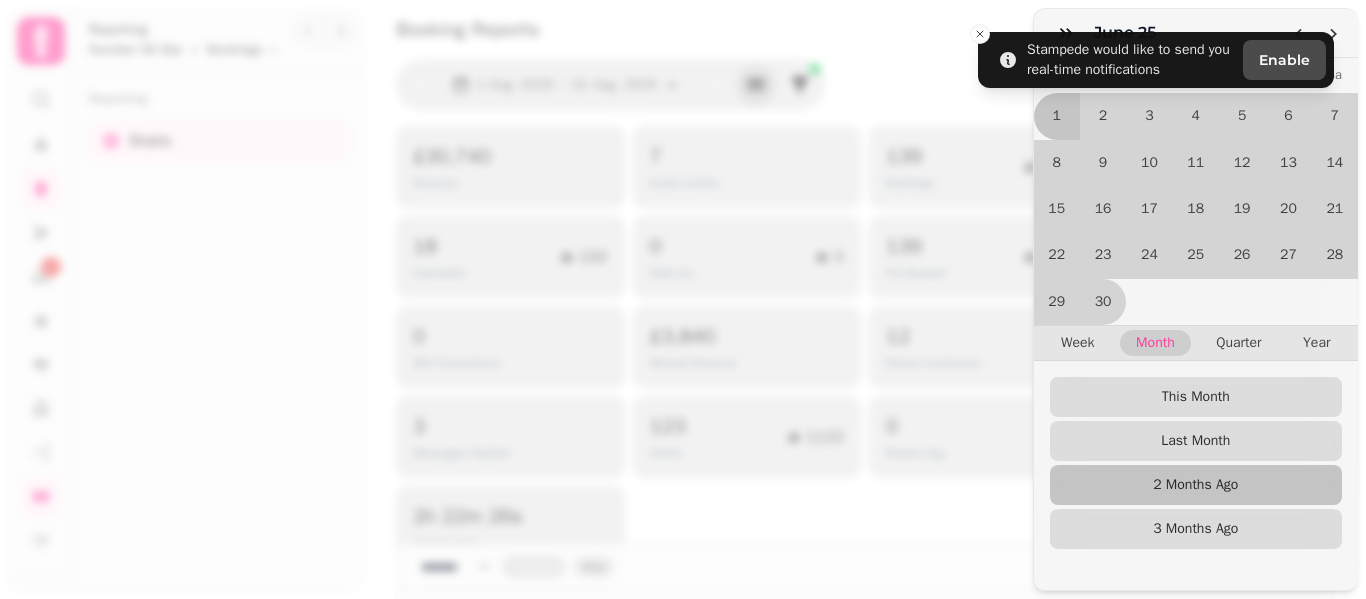 scroll, scrollTop: 95, scrollLeft: 0, axis: vertical 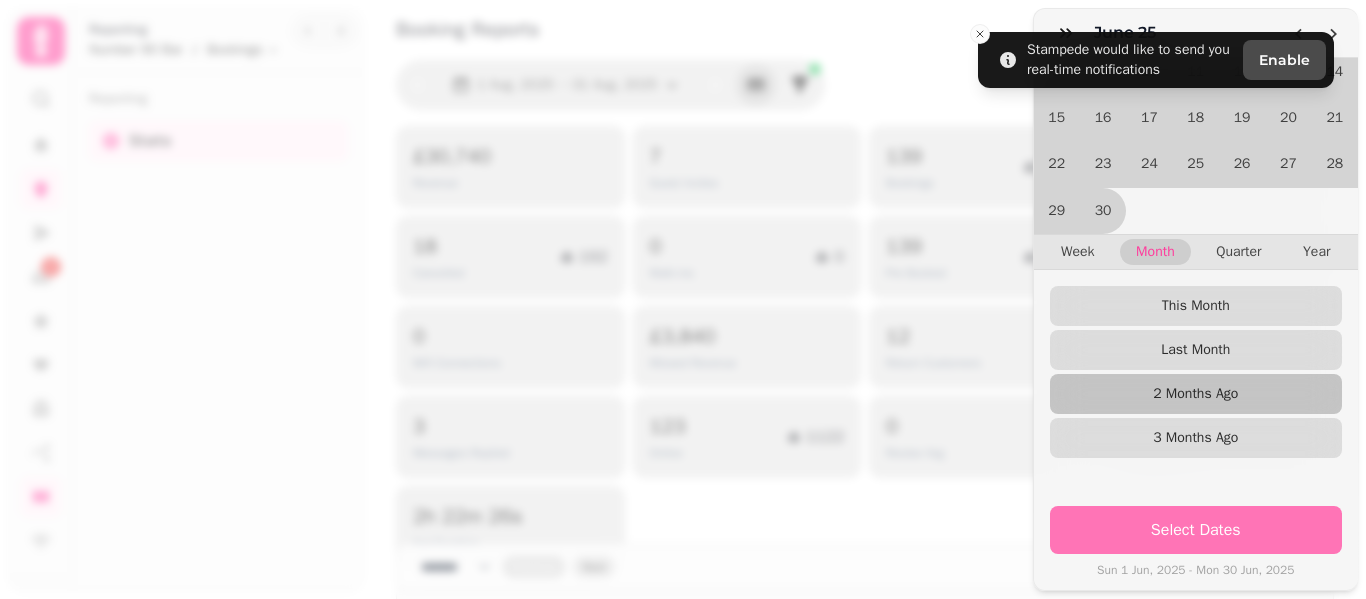 click on "Select Dates" at bounding box center (1196, 530) 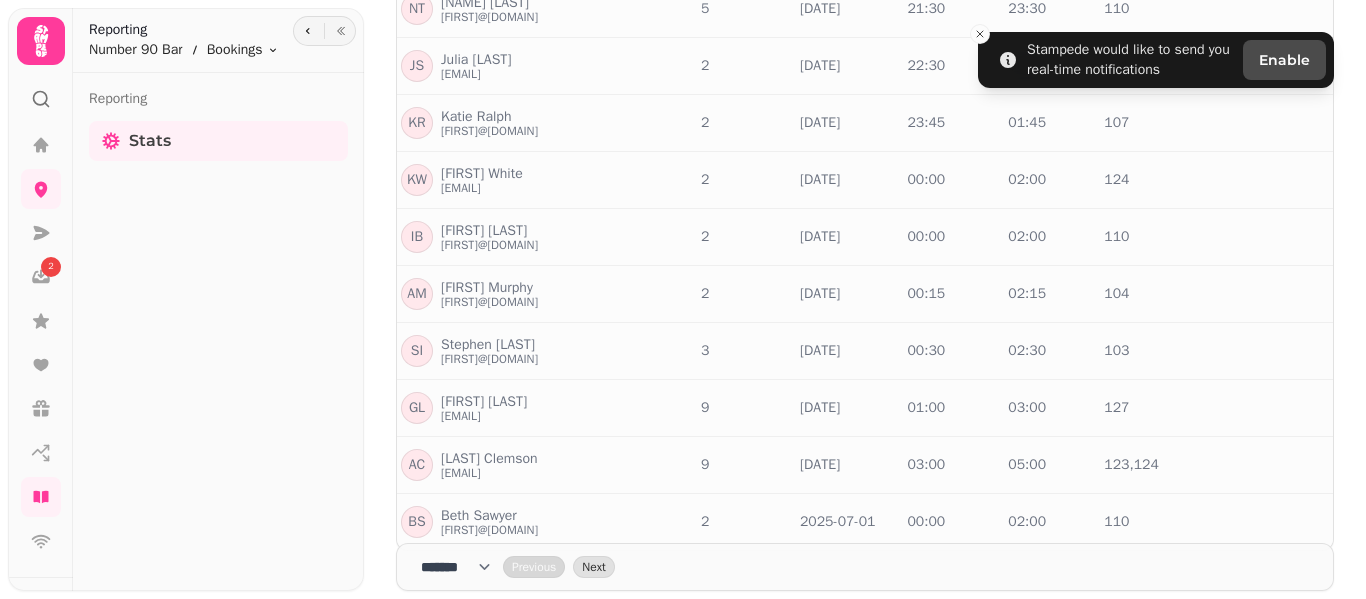 scroll, scrollTop: 1547, scrollLeft: 0, axis: vertical 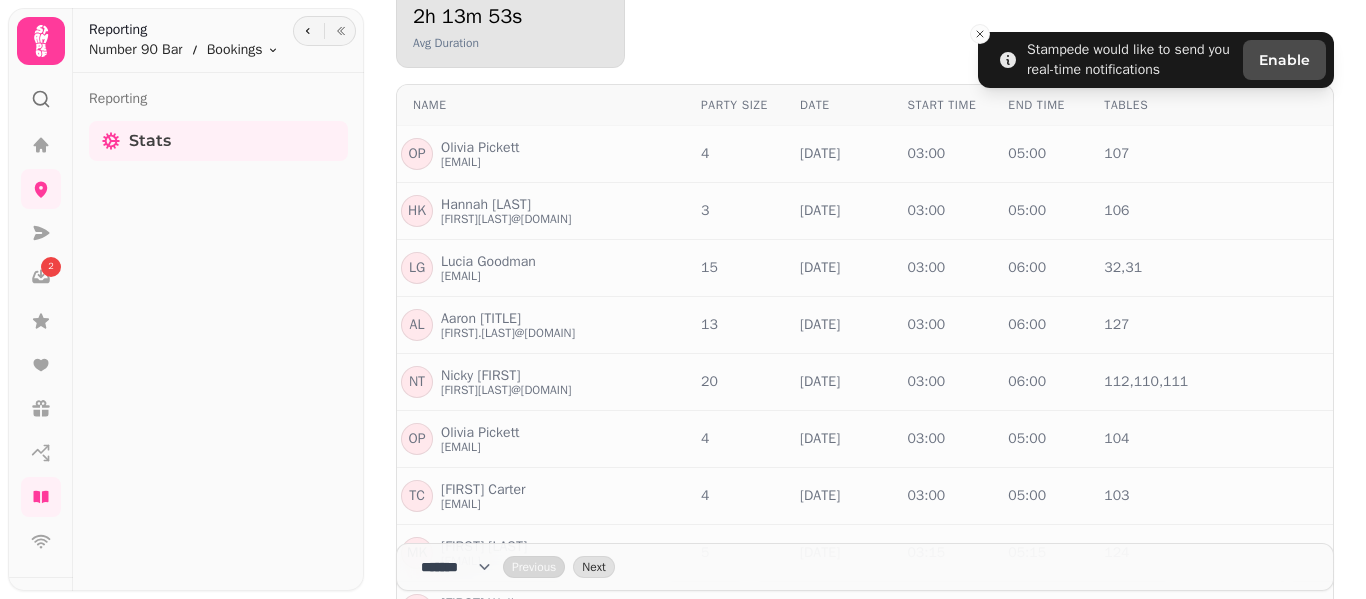 click 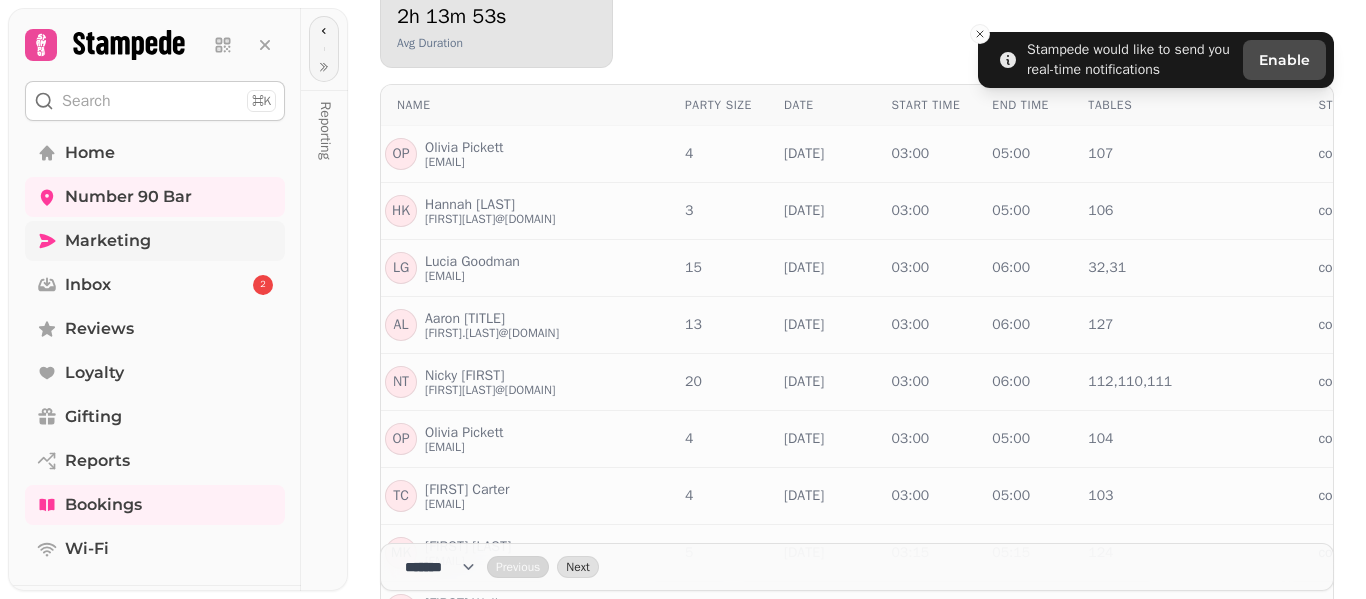 click on "Marketing" at bounding box center (155, 241) 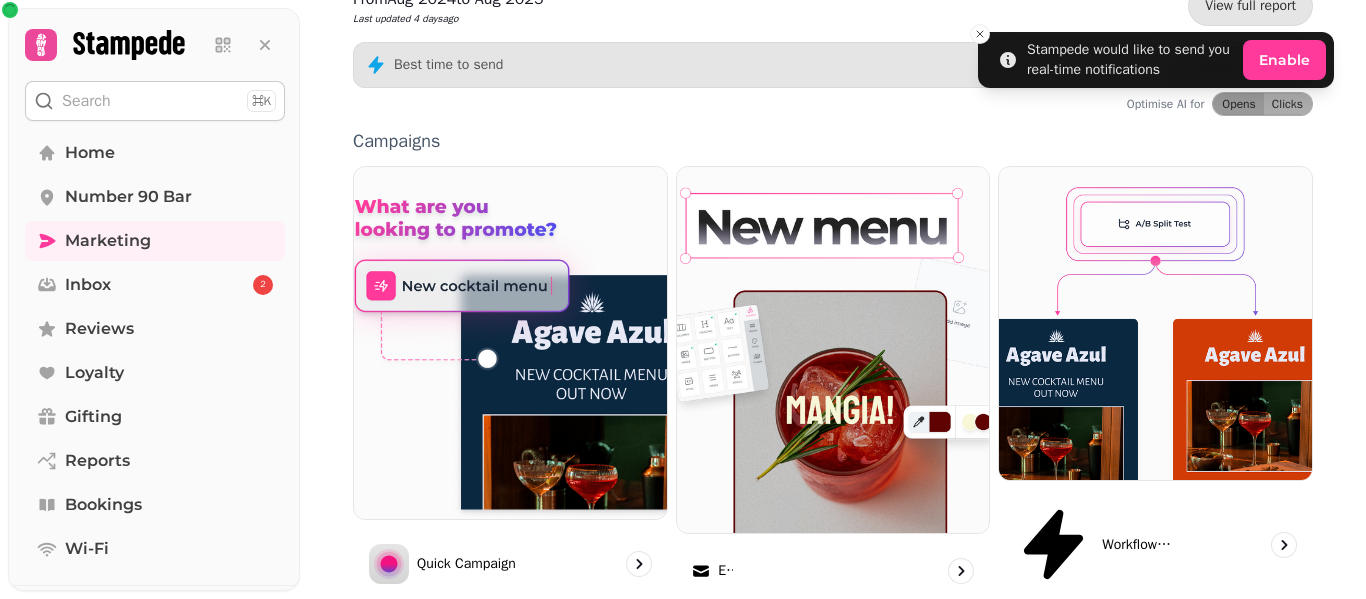 scroll, scrollTop: 600, scrollLeft: 0, axis: vertical 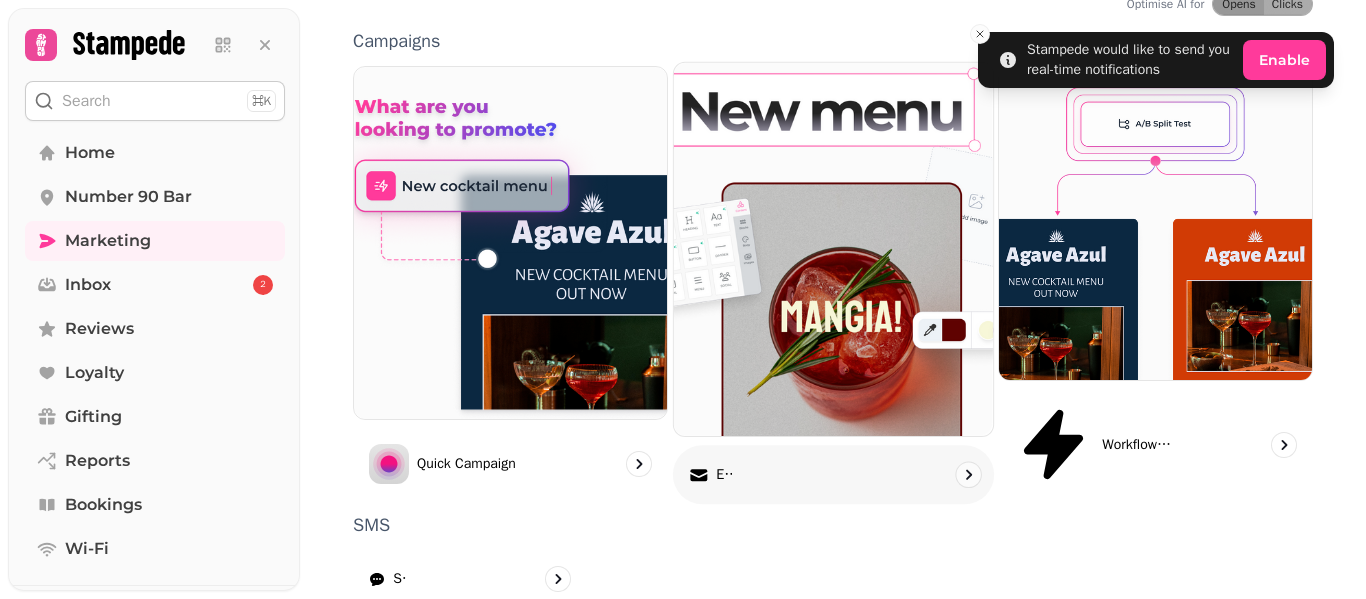 click on "Email" at bounding box center [833, 475] 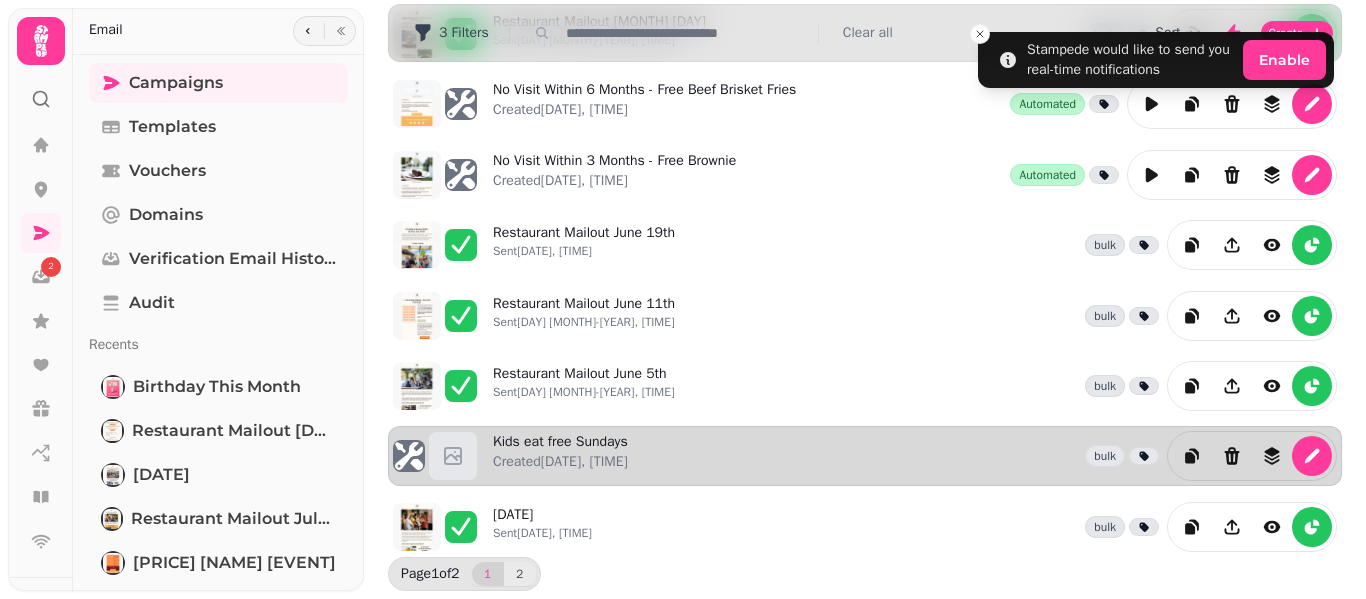 scroll, scrollTop: 615, scrollLeft: 0, axis: vertical 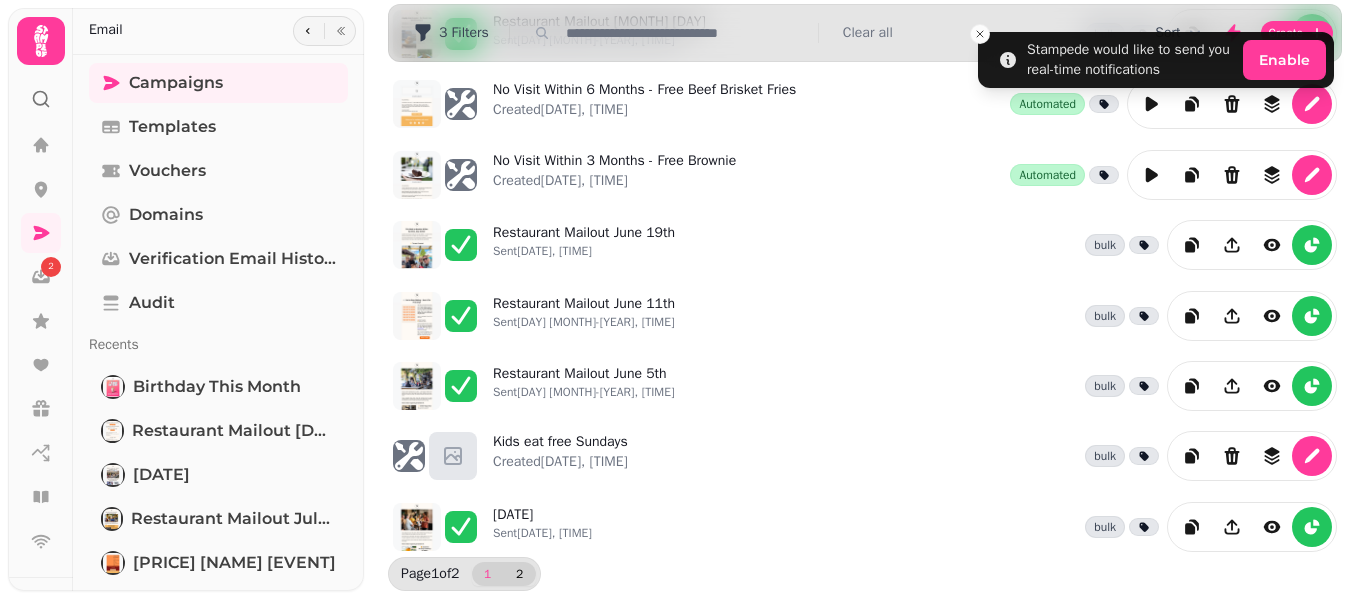 click on "2" at bounding box center (520, 574) 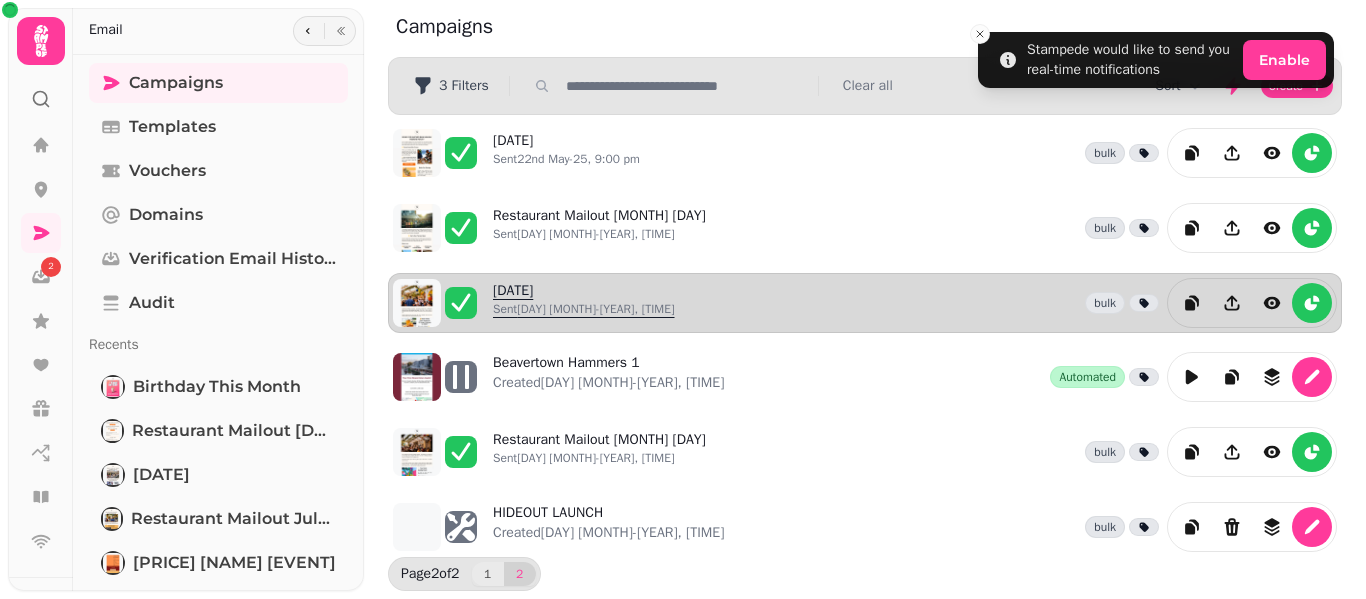 scroll, scrollTop: 3, scrollLeft: 0, axis: vertical 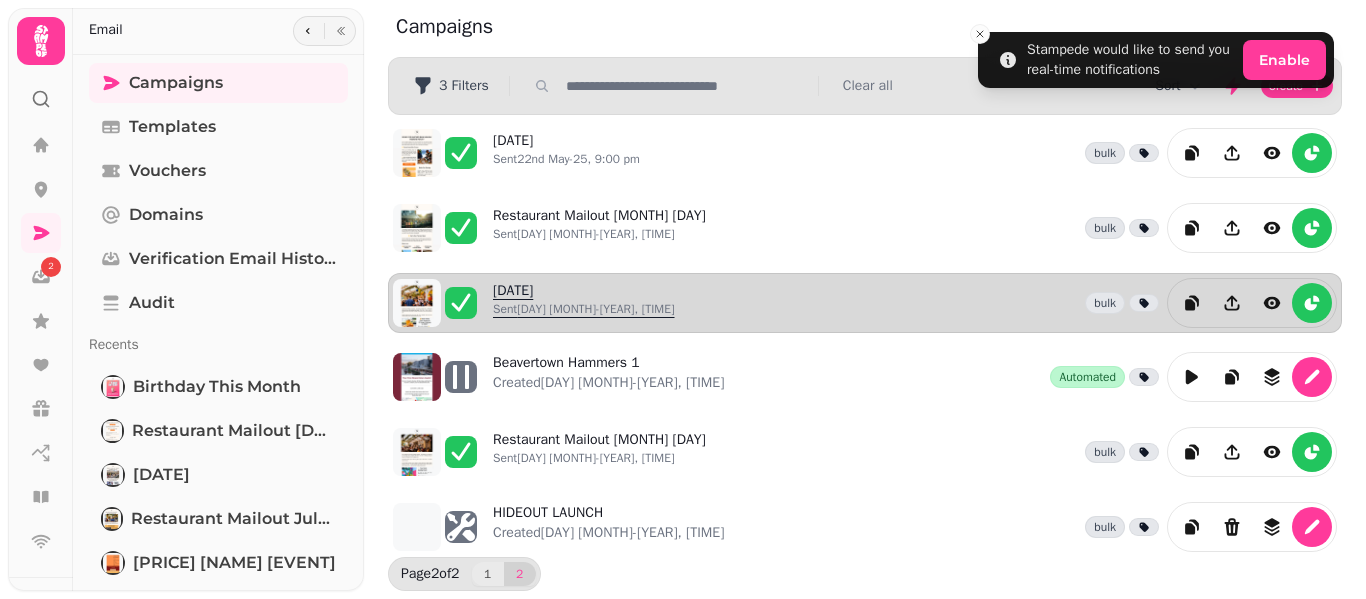 click on "Restaurant Mailout [MONTH] [DAY]th Sent  [DAY]th [YEAR], [TIME]" at bounding box center [584, 303] 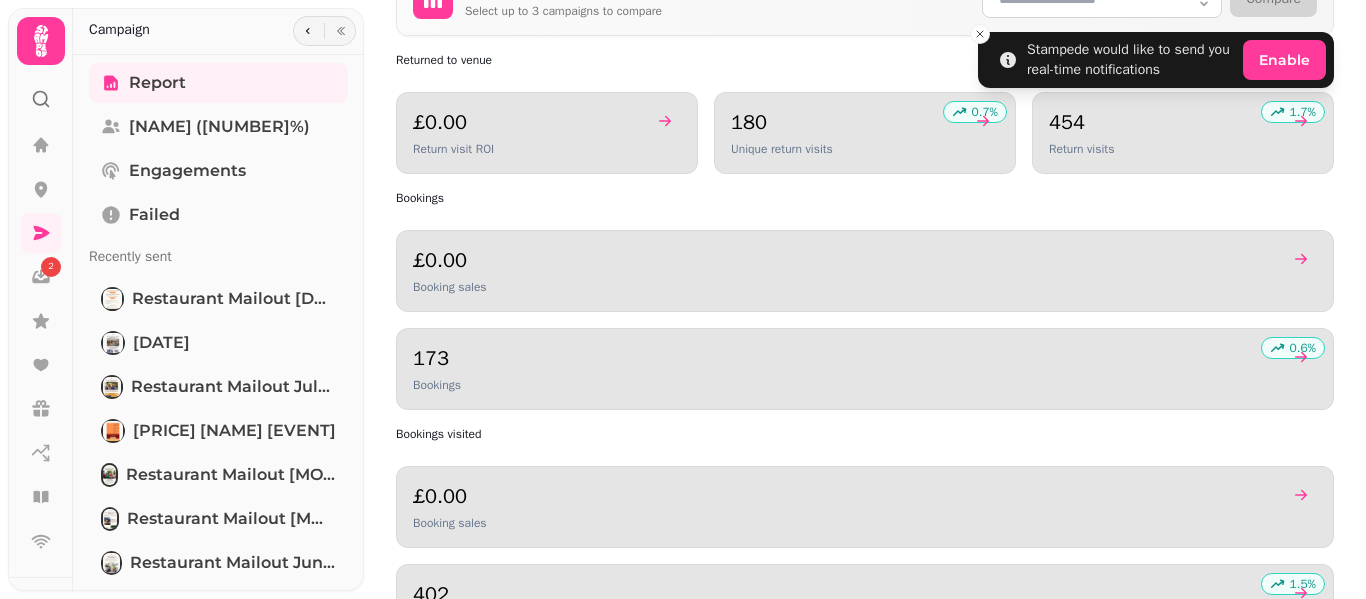 scroll, scrollTop: 1700, scrollLeft: 0, axis: vertical 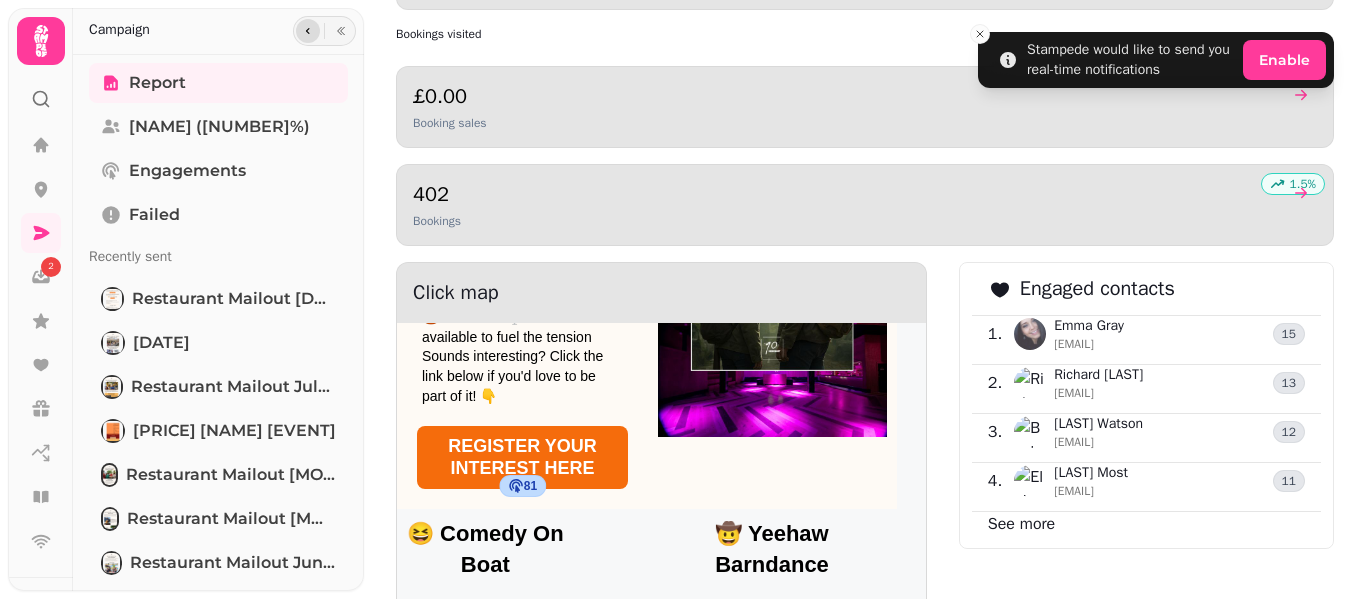 click 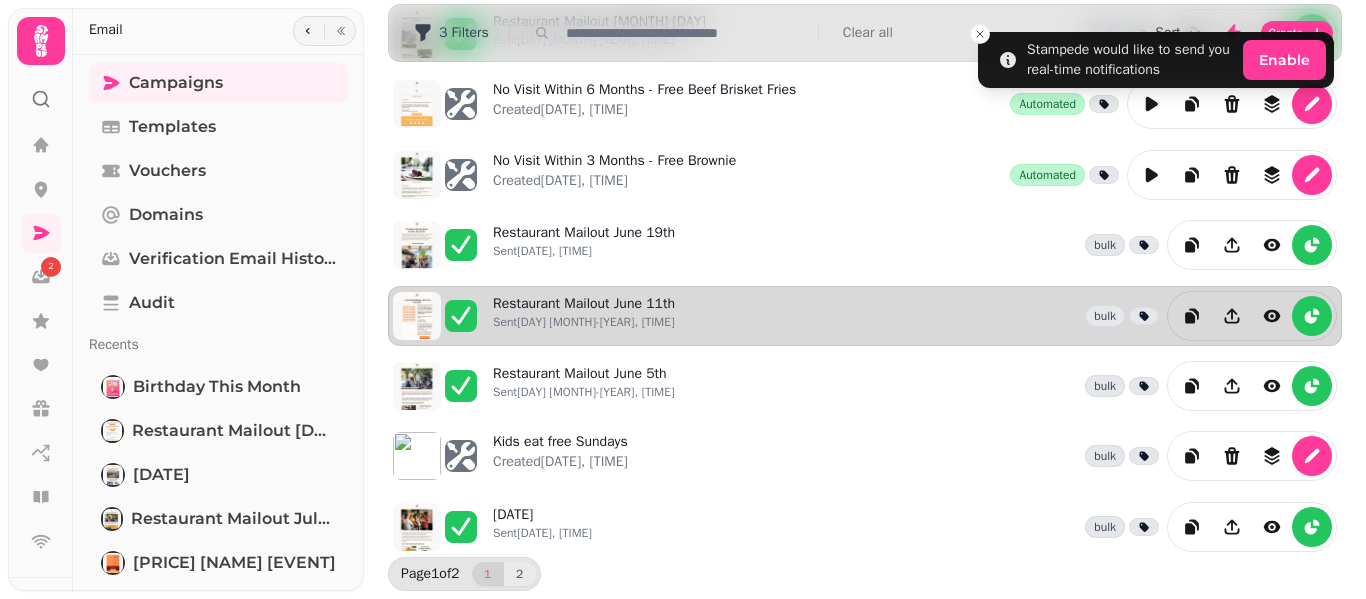 scroll, scrollTop: 615, scrollLeft: 0, axis: vertical 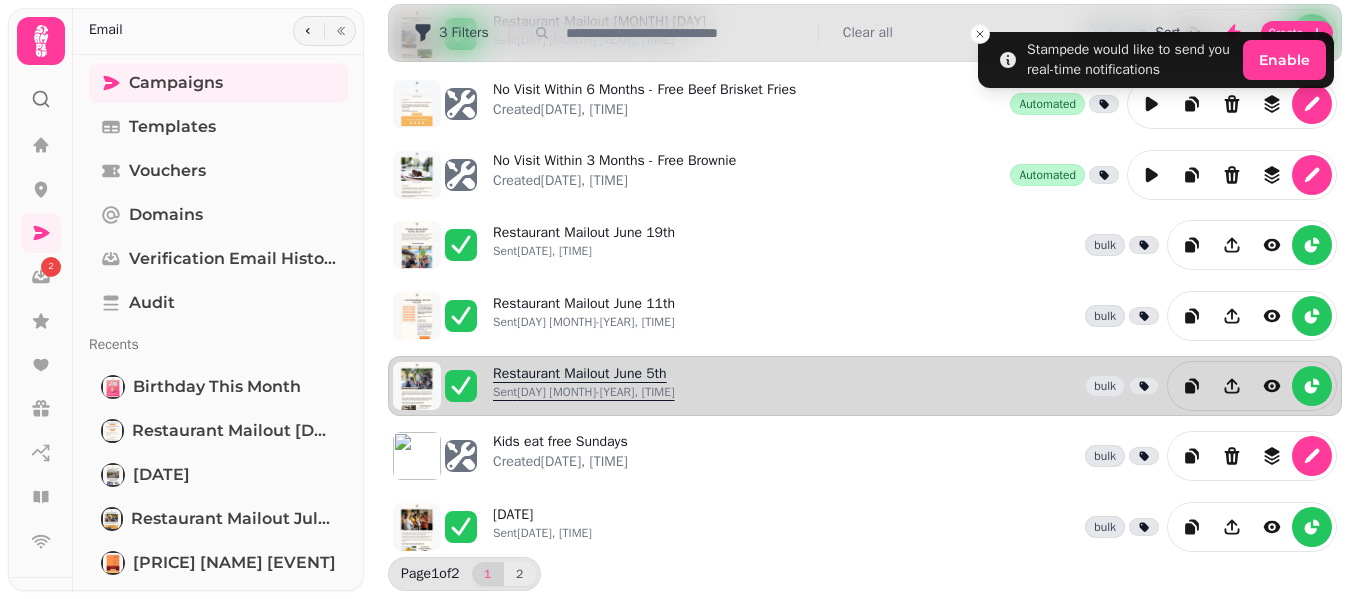 click on "Sent  [DAY] [MONTH]-[YEAR], [TIME]" at bounding box center [584, 392] 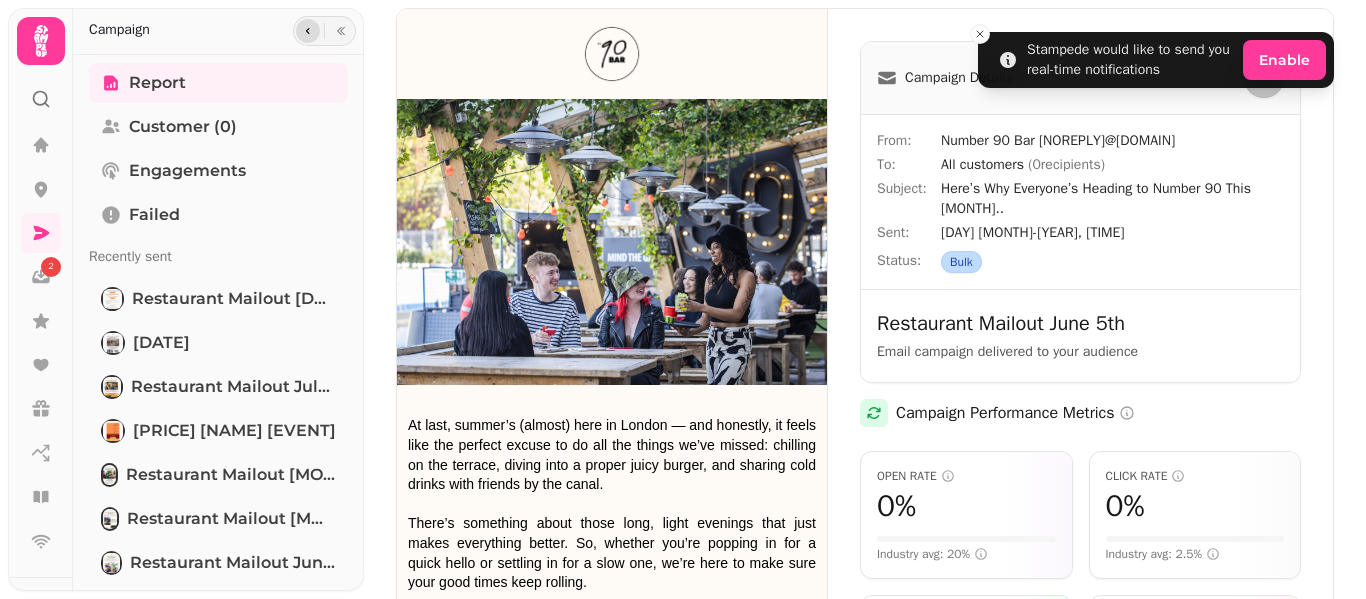 click 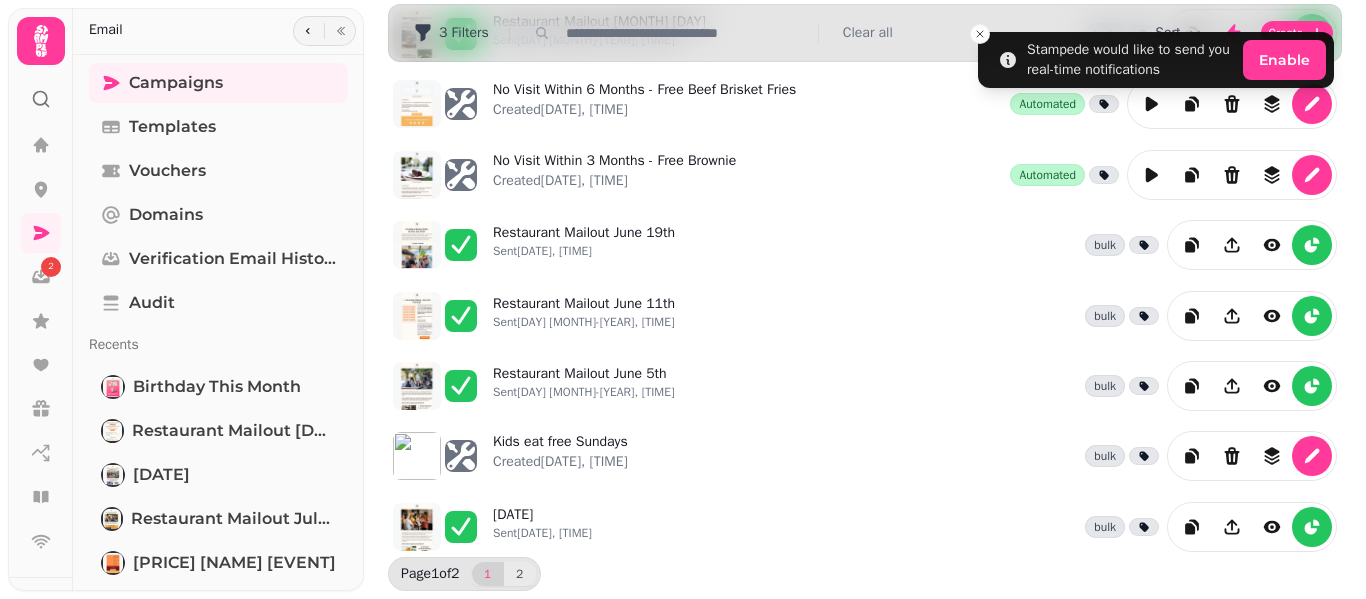 scroll, scrollTop: 615, scrollLeft: 0, axis: vertical 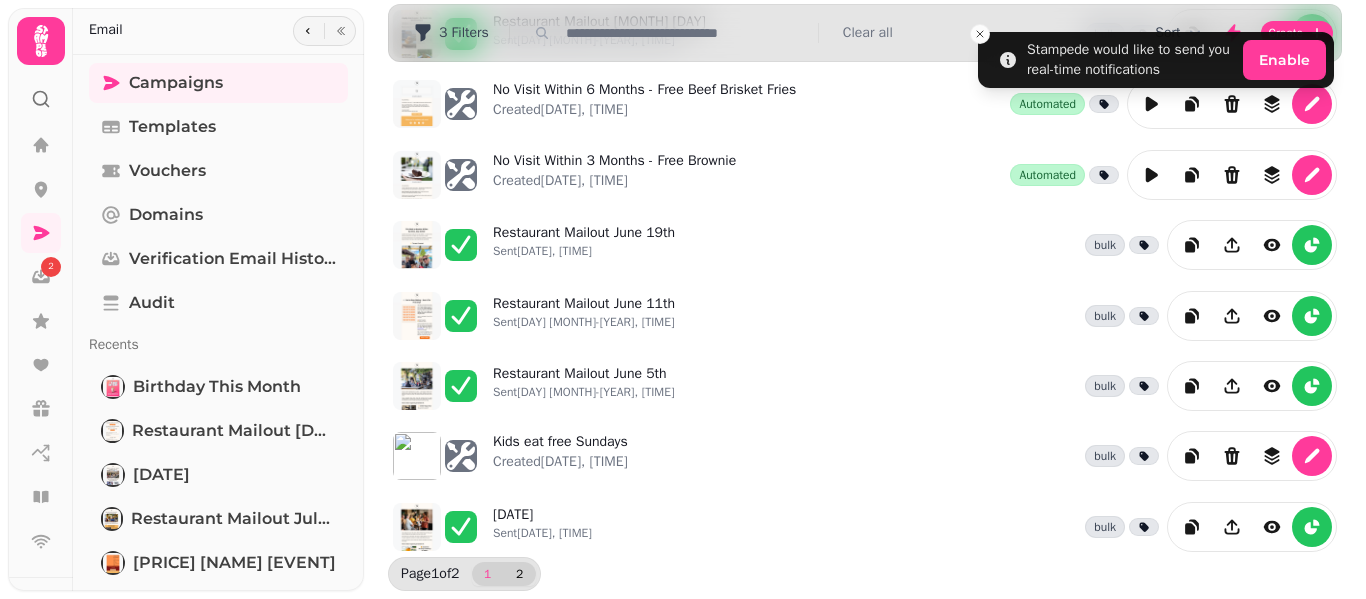 click on "2" at bounding box center (520, 574) 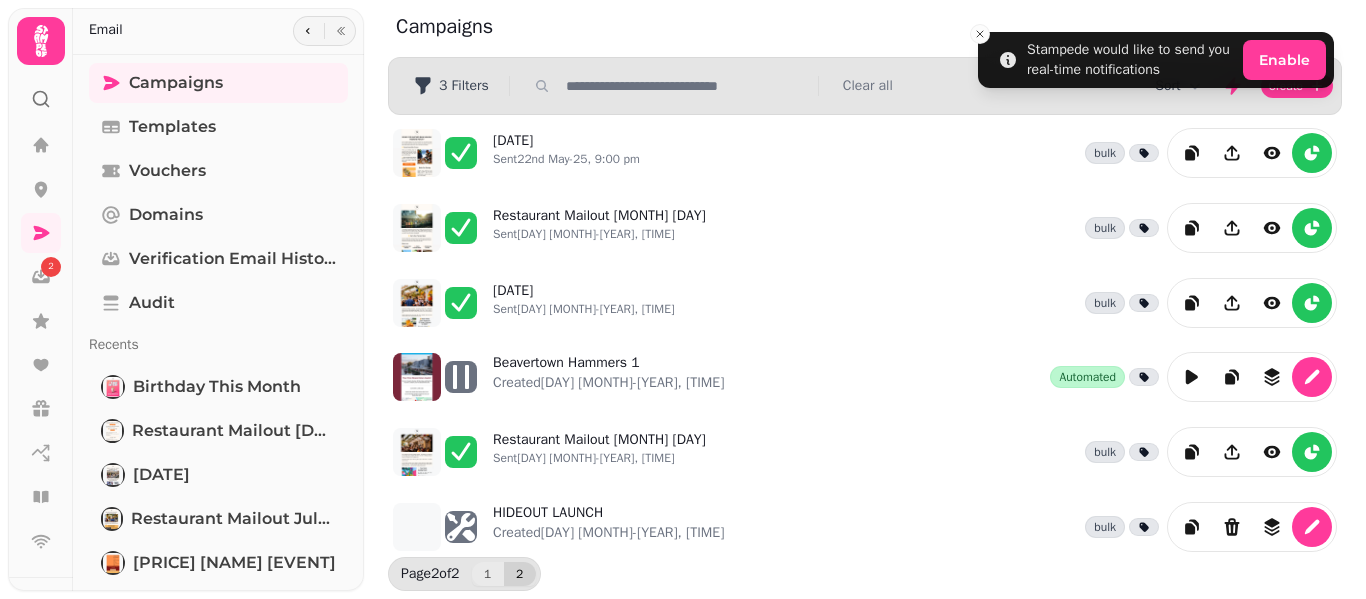 scroll, scrollTop: 3, scrollLeft: 0, axis: vertical 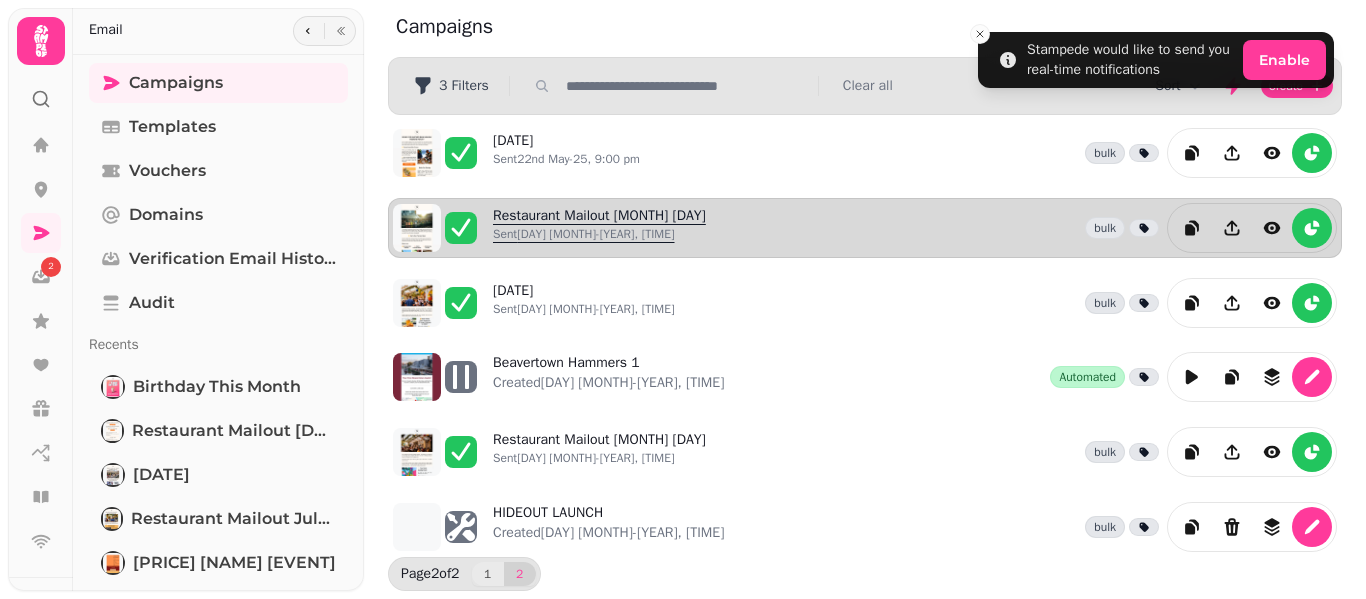 click on "Sent  [DAY] [MONTH]-[YEAR], [TIME]" at bounding box center [599, 234] 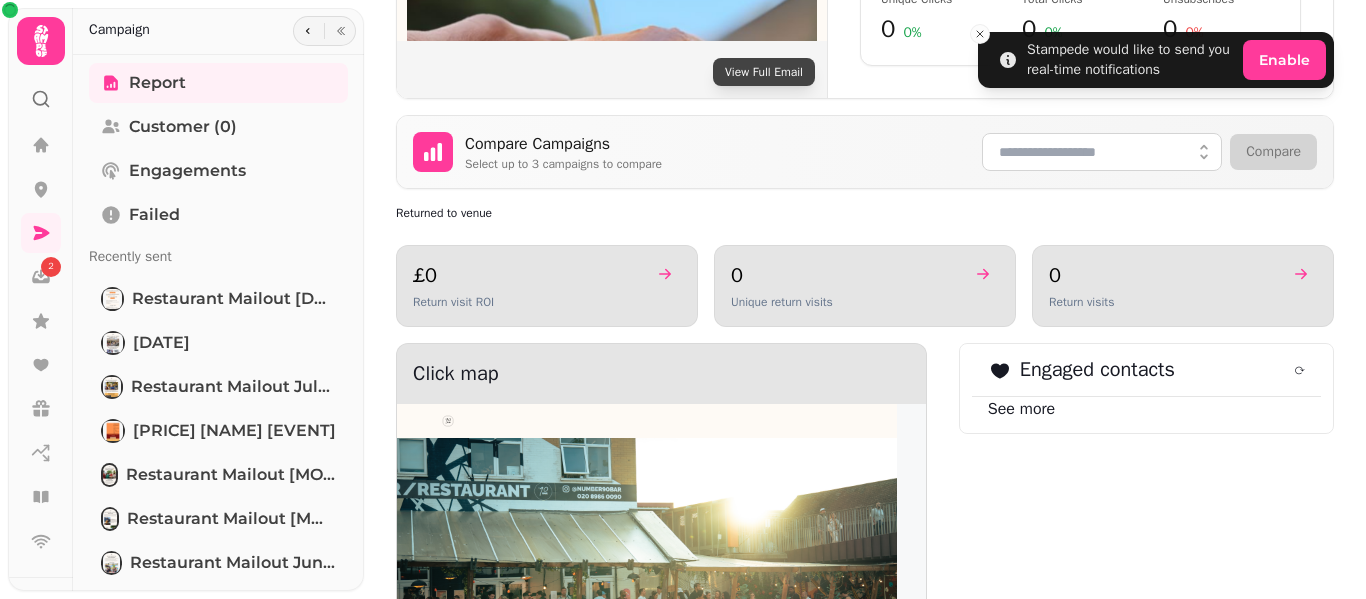 scroll, scrollTop: 1000, scrollLeft: 0, axis: vertical 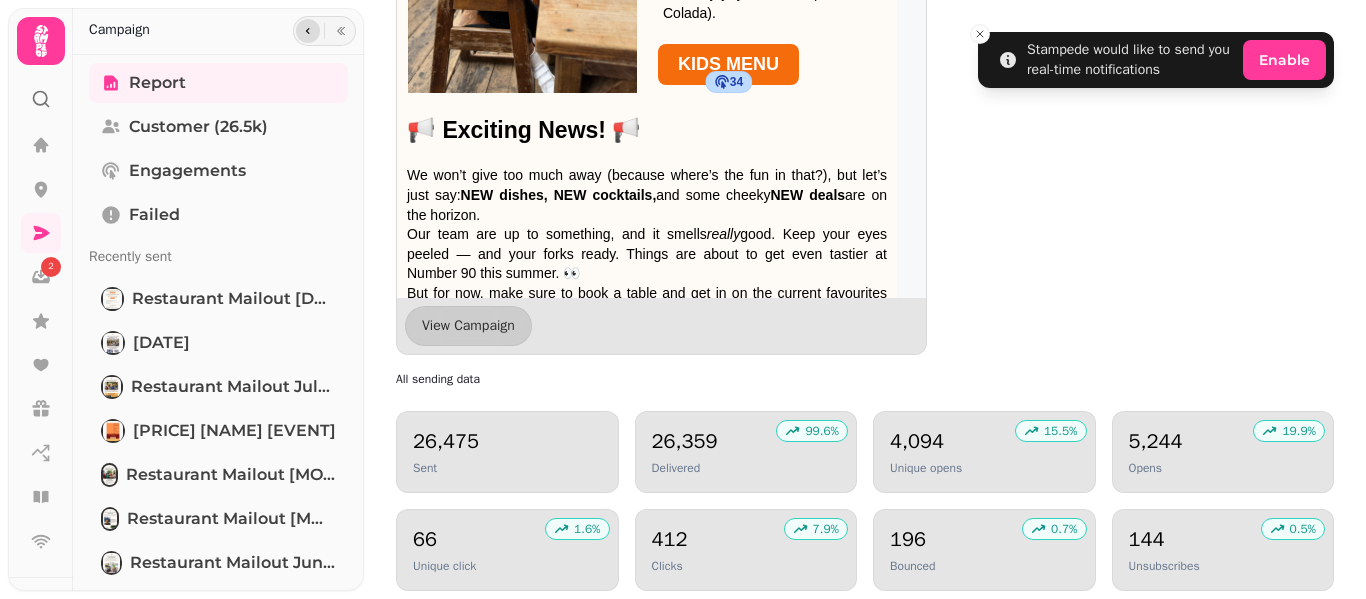click 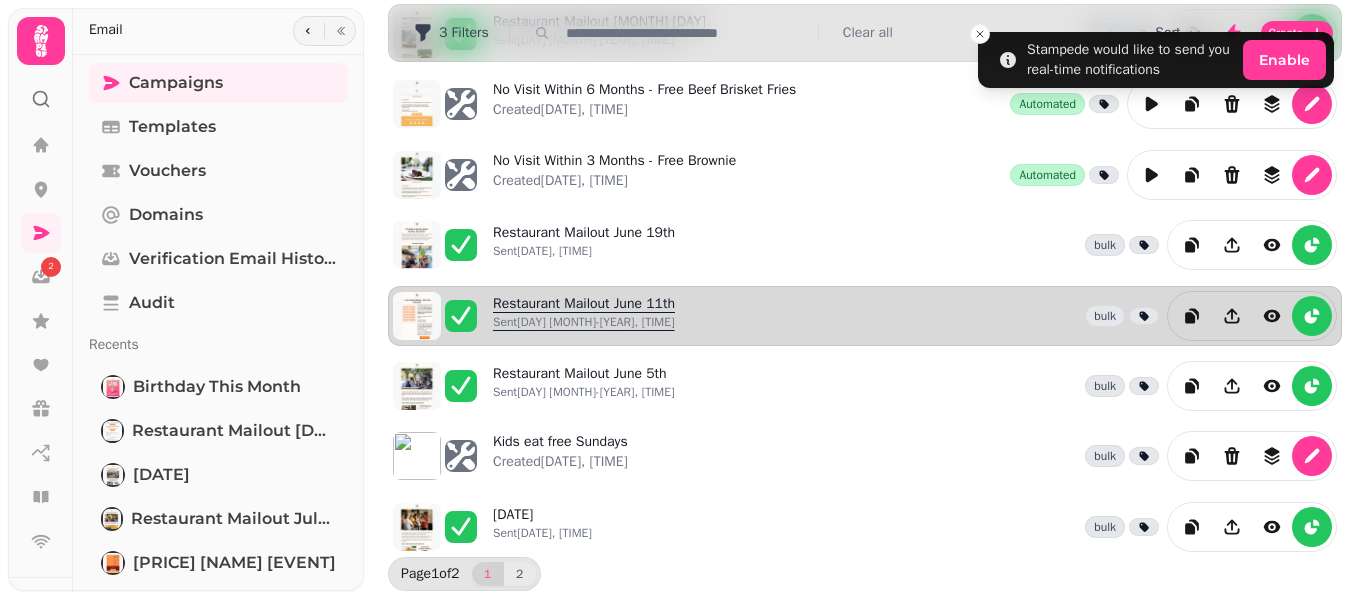 scroll, scrollTop: 615, scrollLeft: 0, axis: vertical 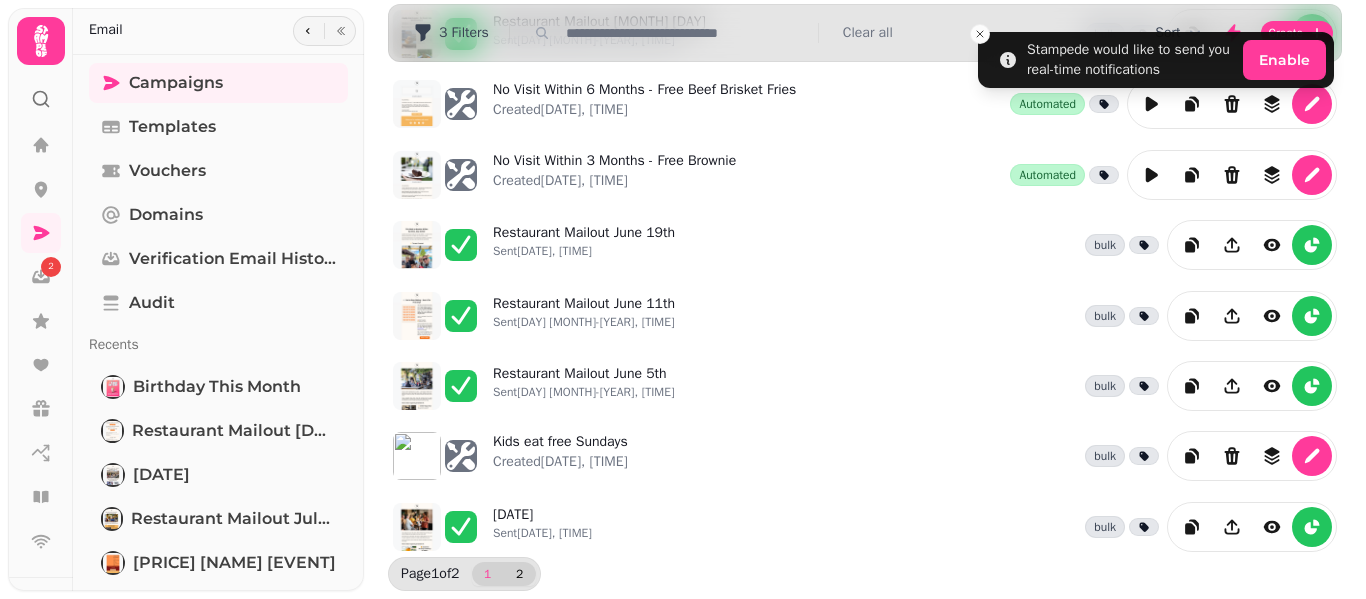 click on "2" at bounding box center [520, 574] 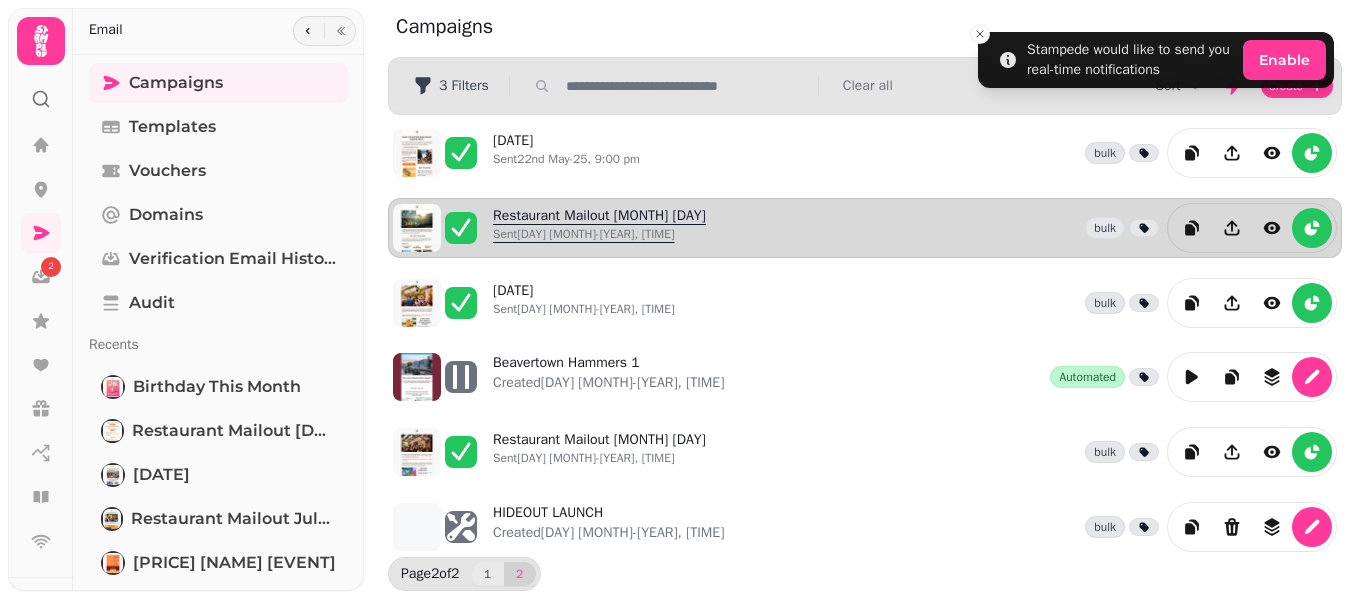 scroll, scrollTop: 3, scrollLeft: 0, axis: vertical 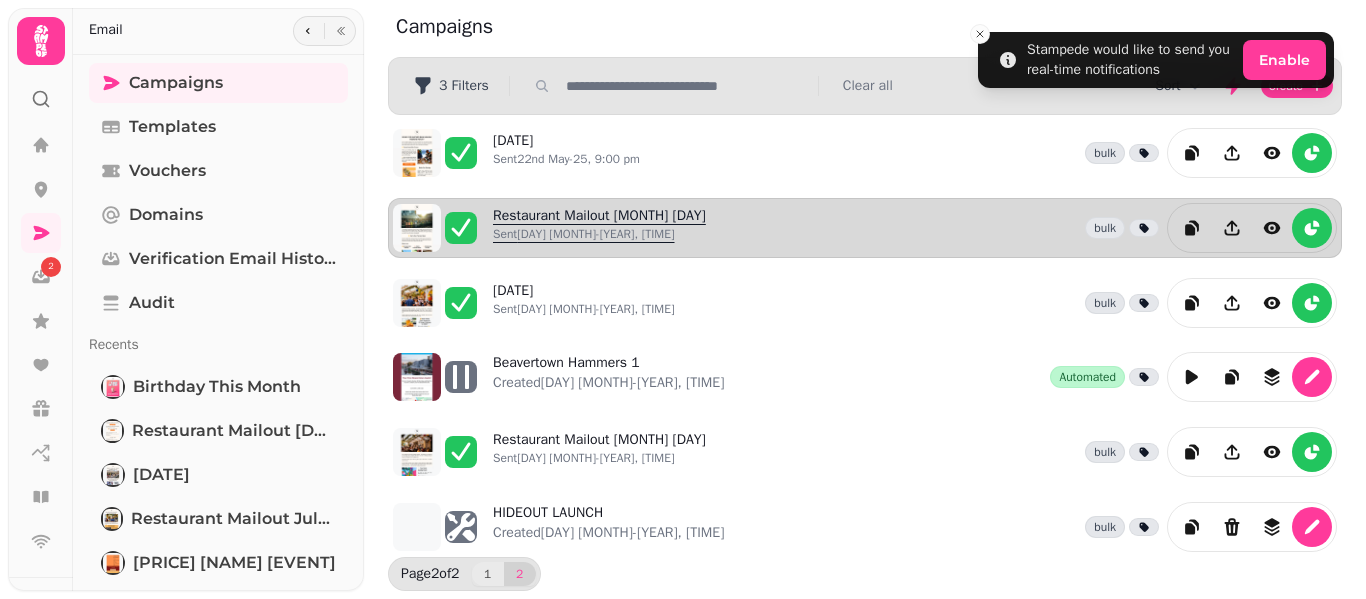 click on "Restaurant Mailout [MONTH] [DAY] Sent  [DAY] [MONTH]-[YEAR], [TIME]" at bounding box center (599, 228) 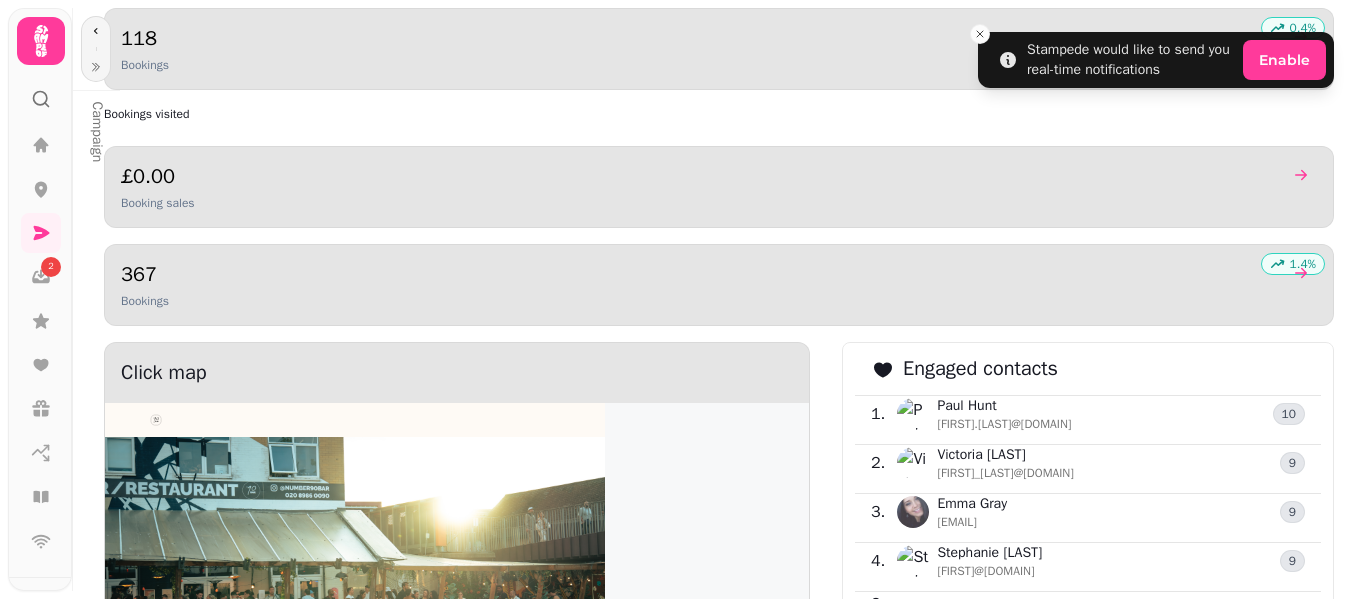 scroll, scrollTop: 1800, scrollLeft: 0, axis: vertical 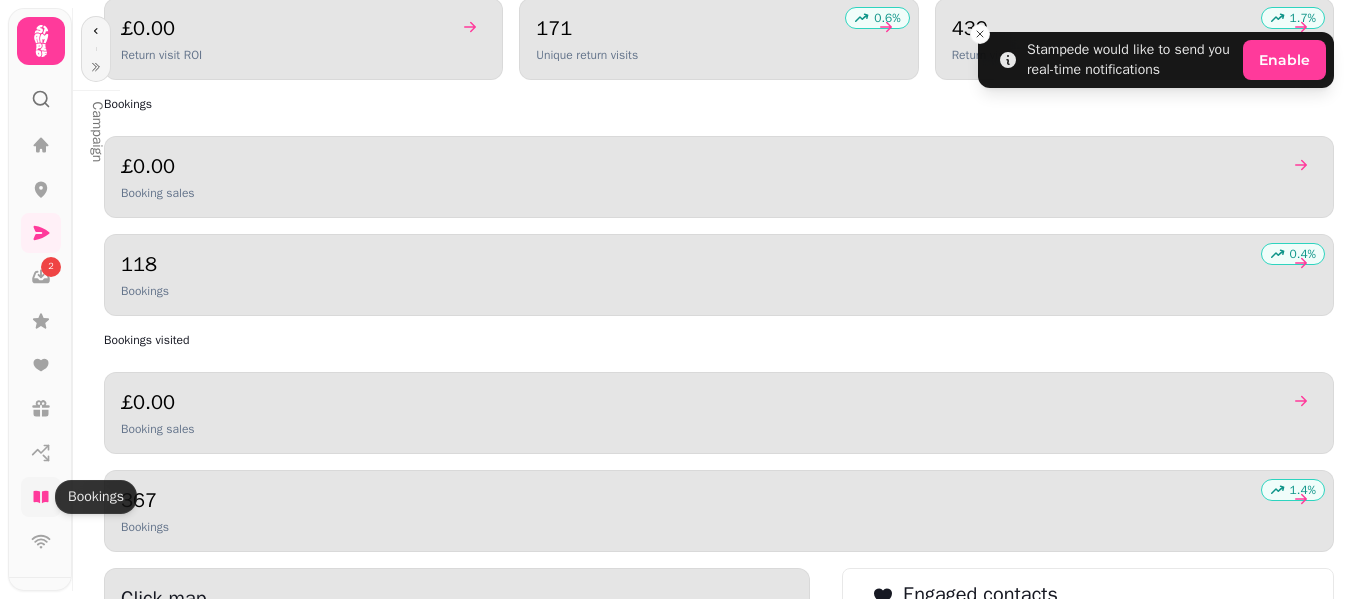 click 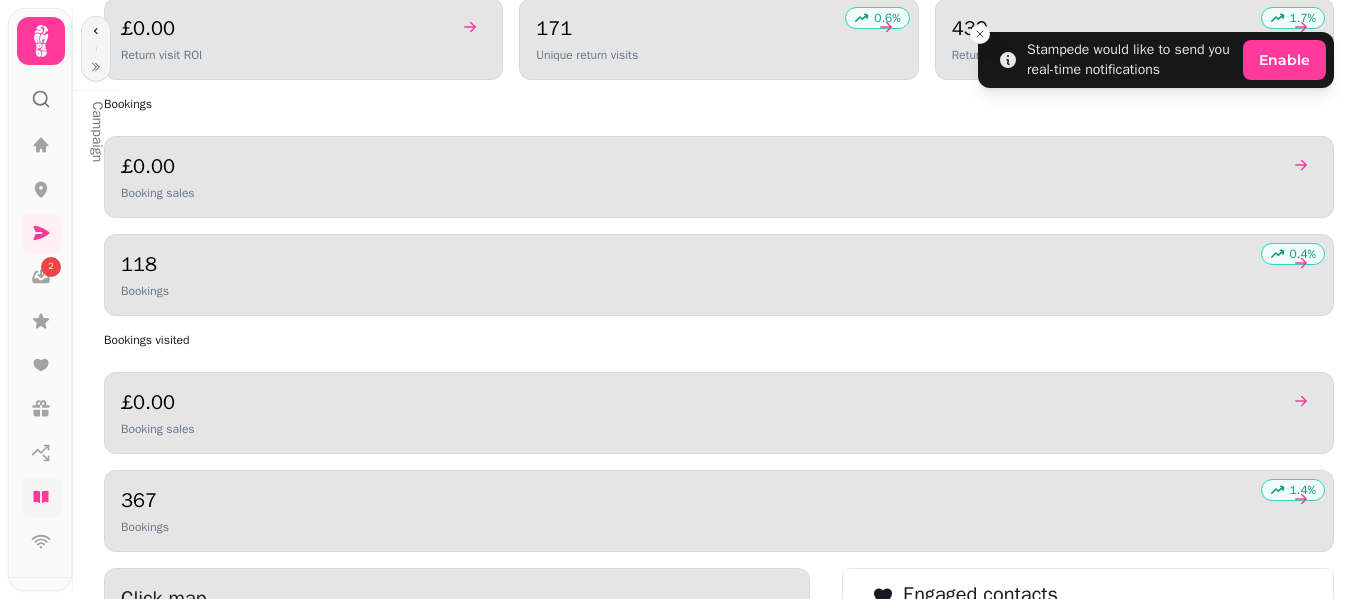 scroll, scrollTop: 0, scrollLeft: 0, axis: both 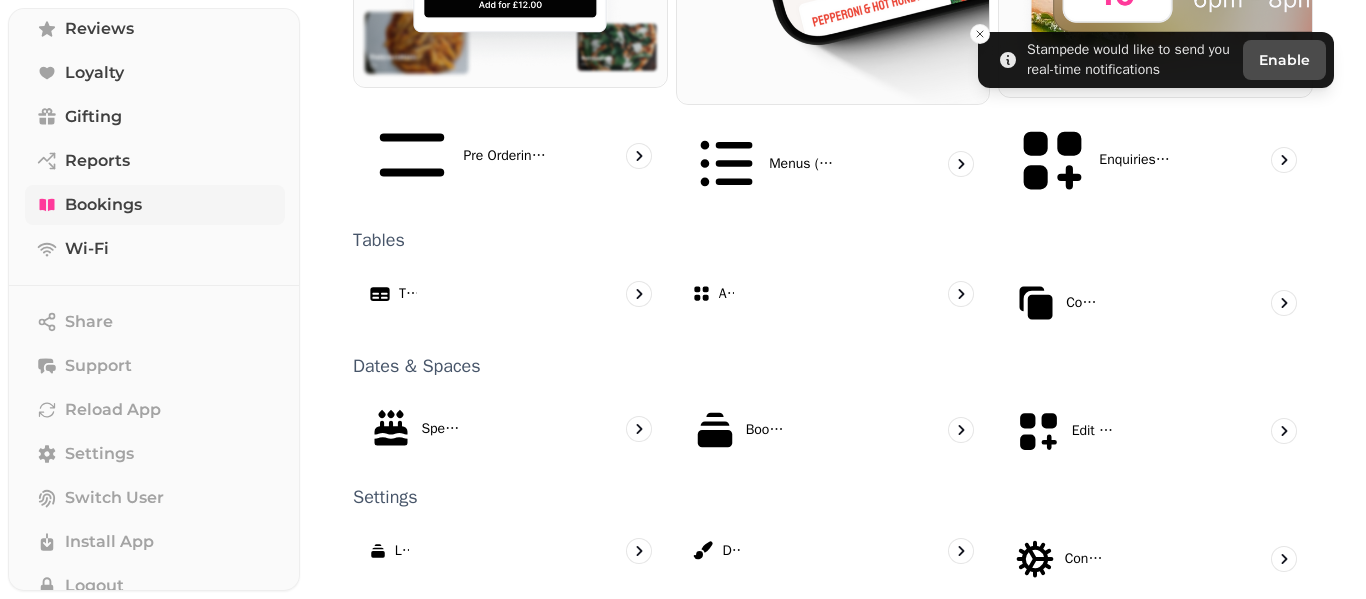 click 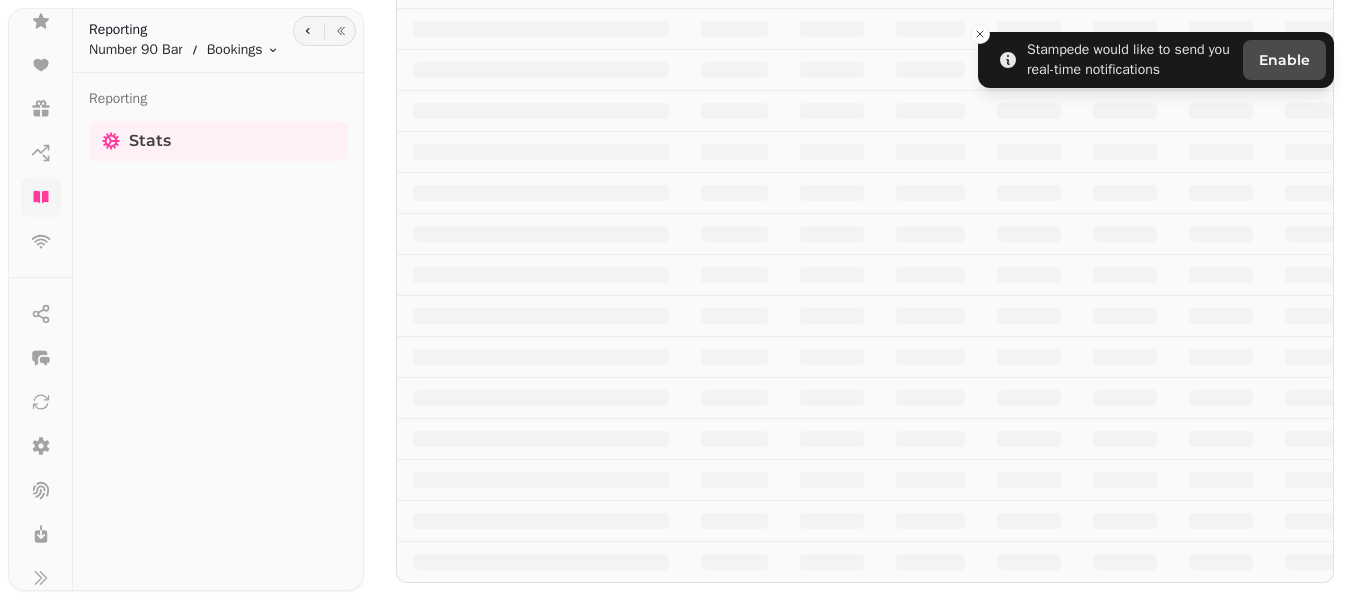 select on "**" 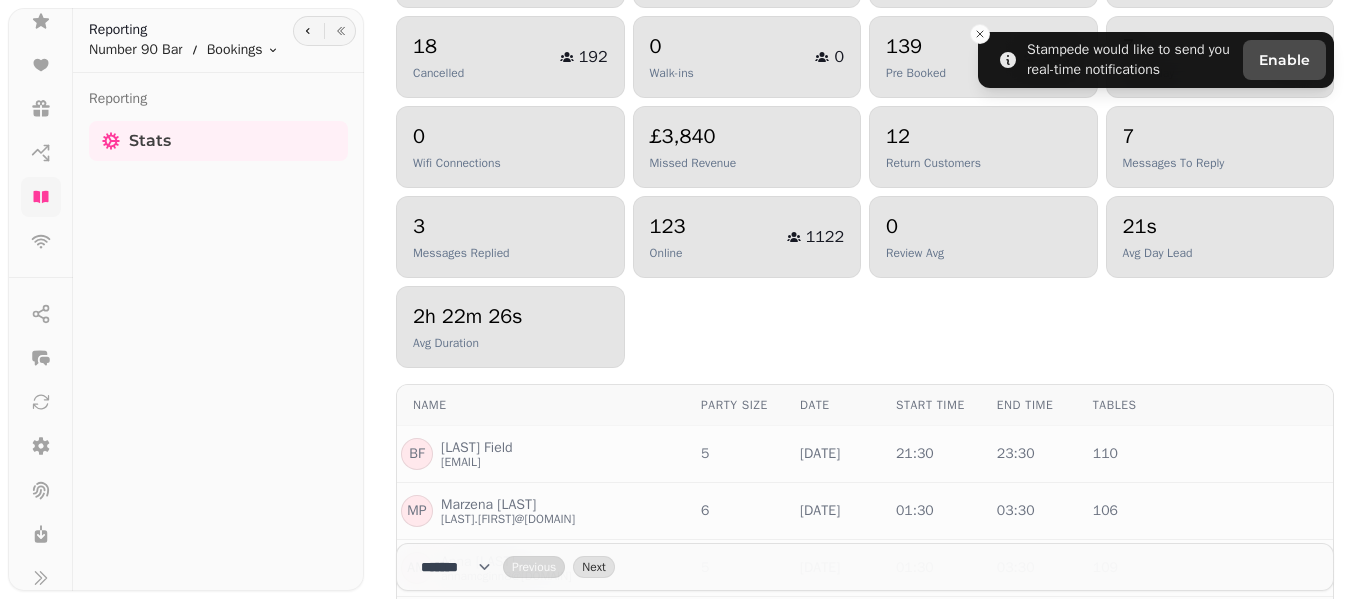 scroll, scrollTop: 0, scrollLeft: 0, axis: both 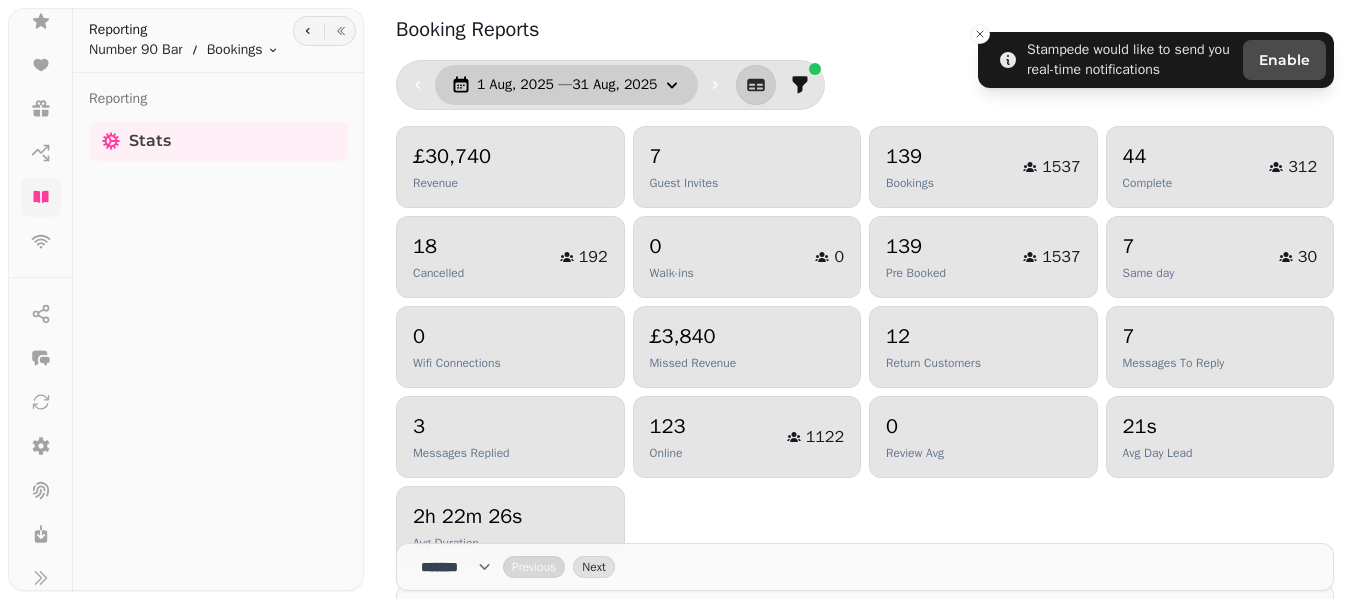 click on "1 Aug, 2025    —  31 Aug, 2025" at bounding box center (567, 85) 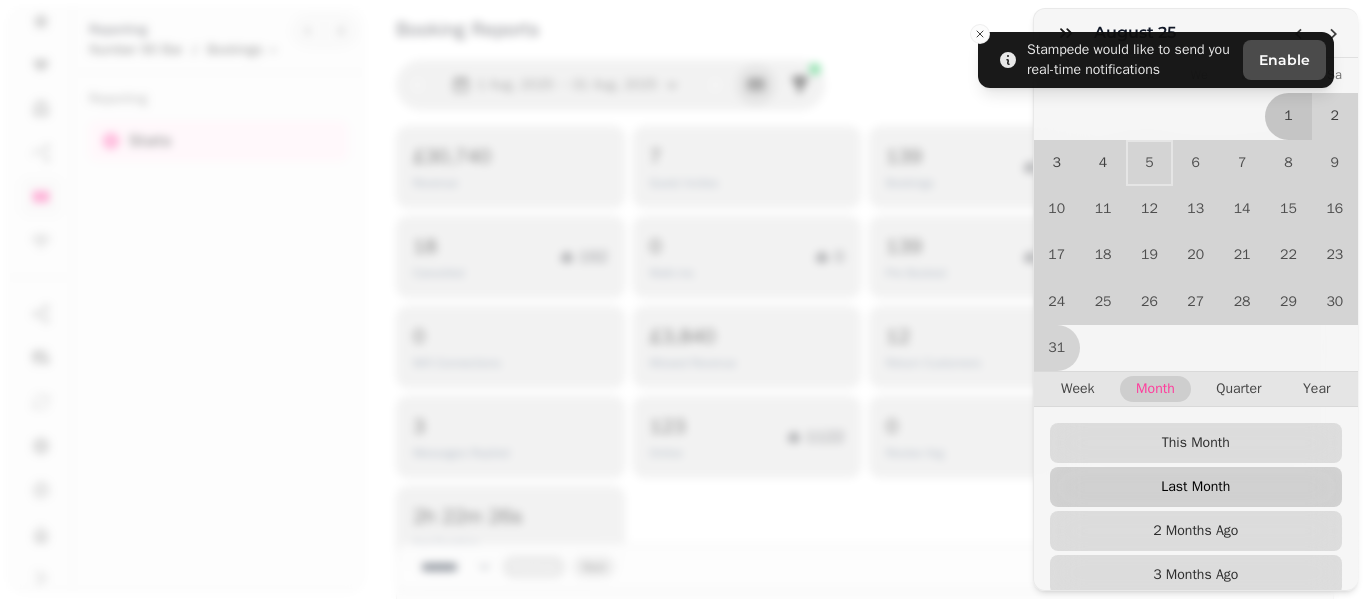 click on "Last Month" at bounding box center [1196, 487] 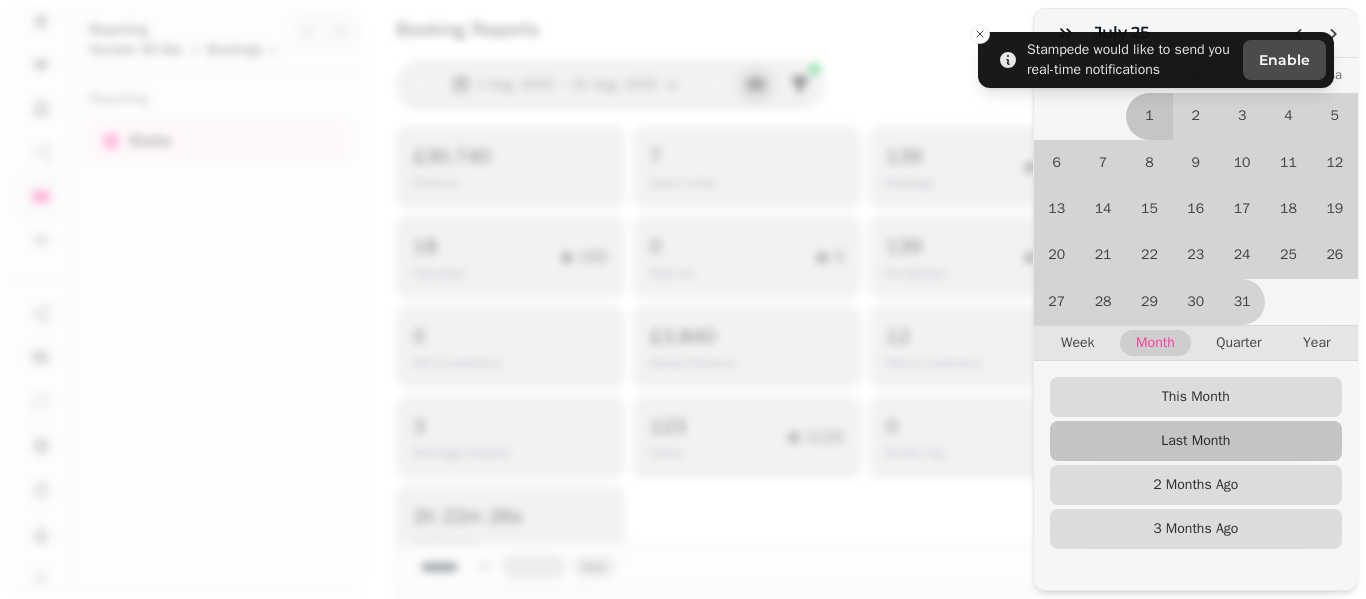scroll, scrollTop: 95, scrollLeft: 0, axis: vertical 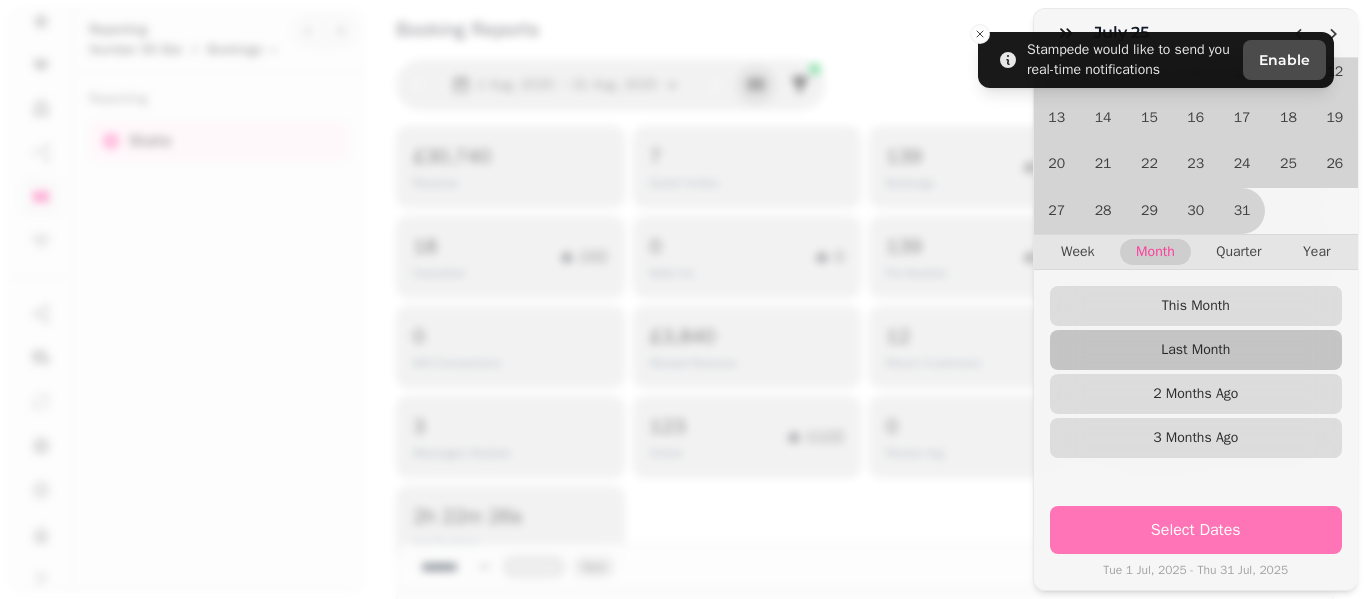 click on "Select Dates" at bounding box center [1196, 530] 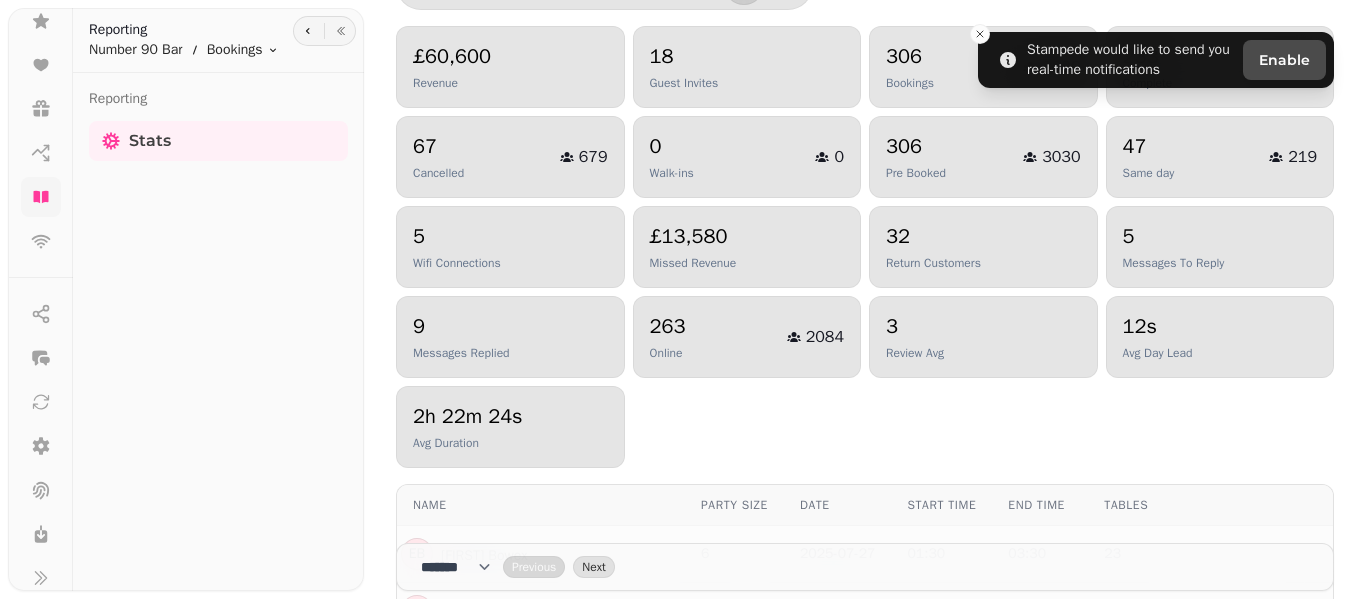scroll, scrollTop: 100, scrollLeft: 0, axis: vertical 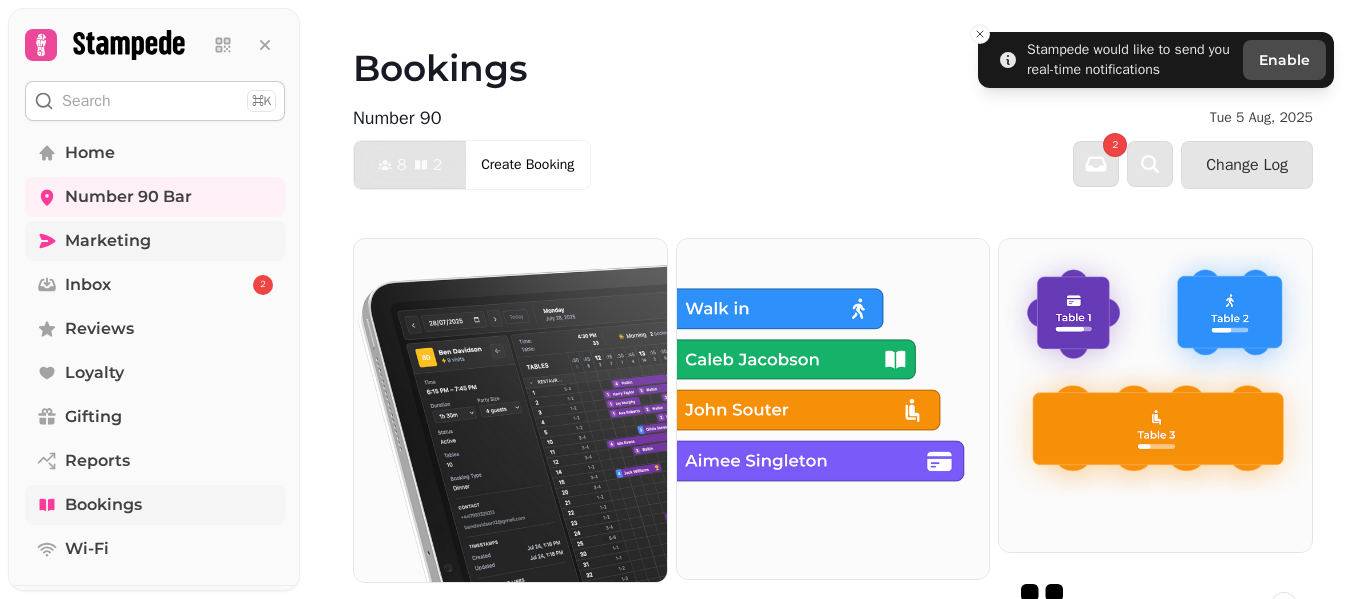 click on "Marketing" at bounding box center (108, 241) 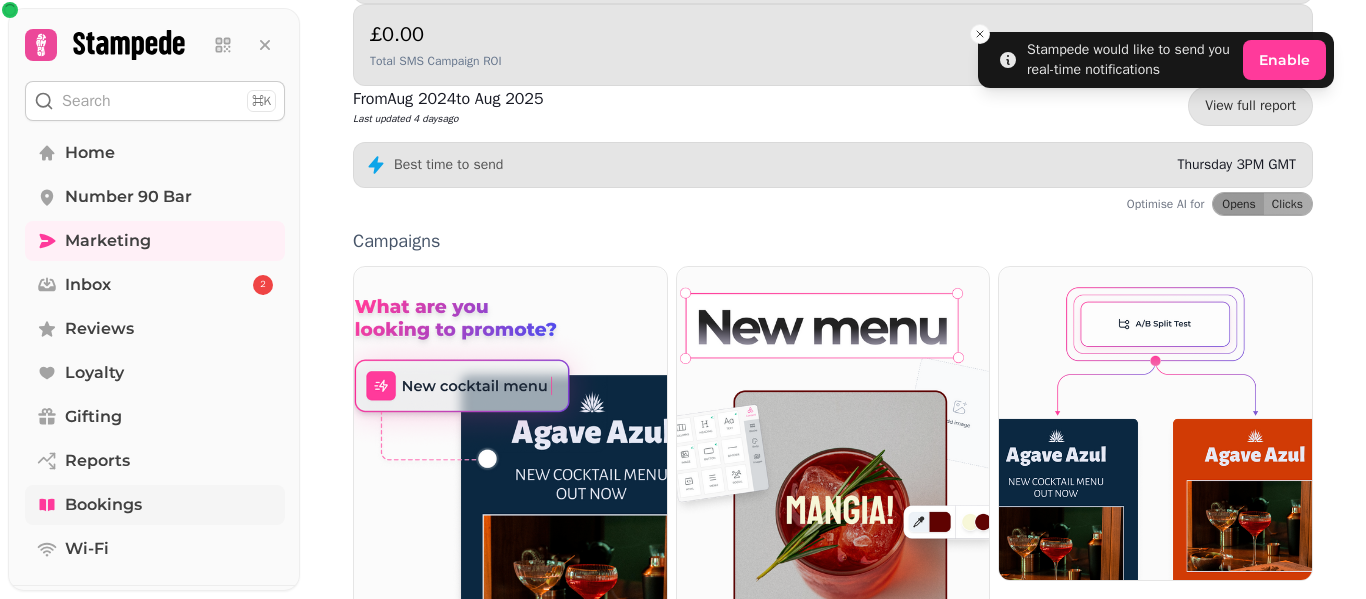 scroll, scrollTop: 500, scrollLeft: 0, axis: vertical 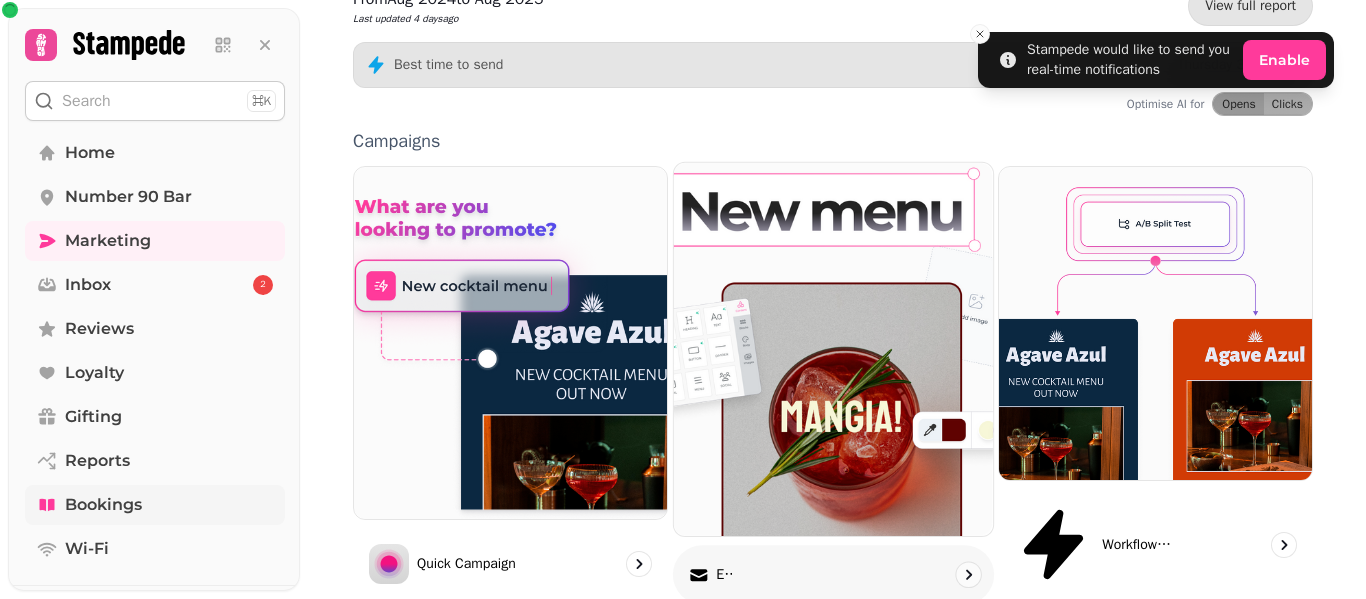 click on "Email" at bounding box center [833, 575] 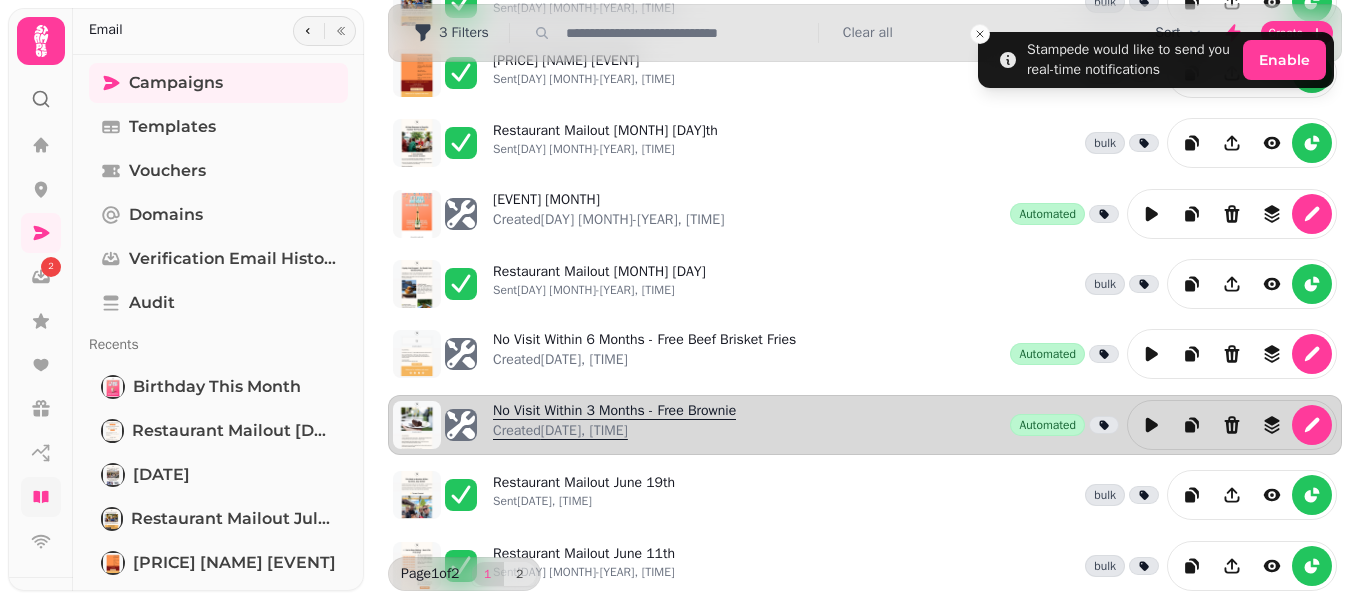 scroll, scrollTop: 465, scrollLeft: 0, axis: vertical 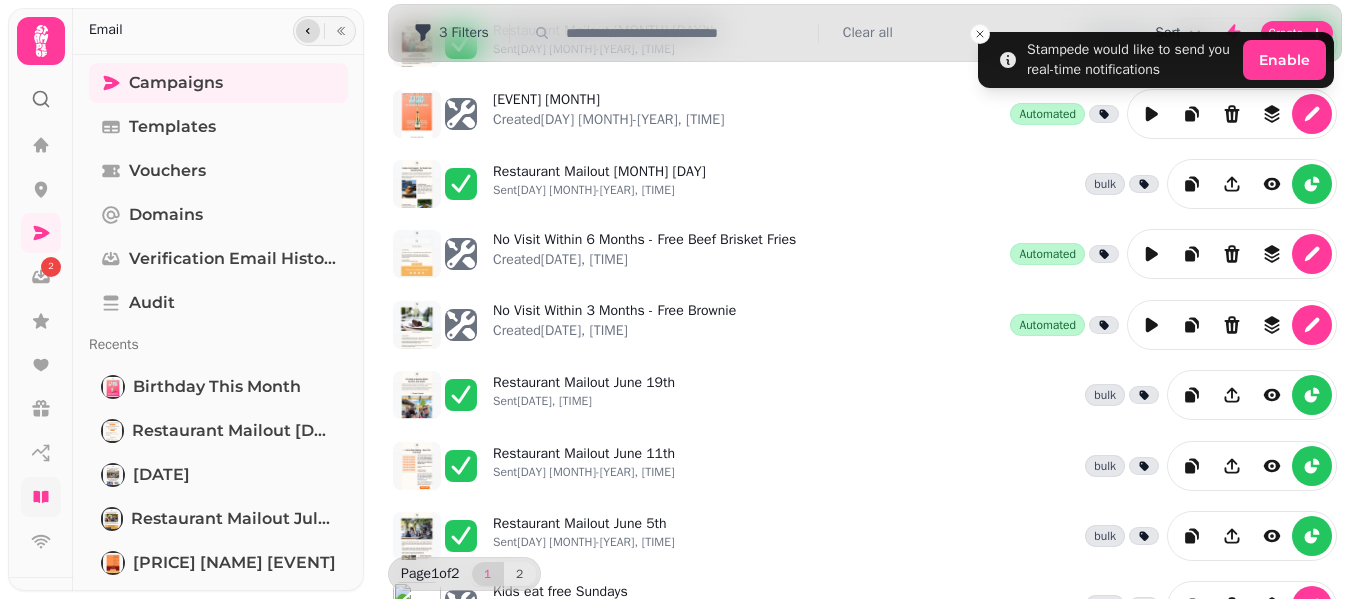 click 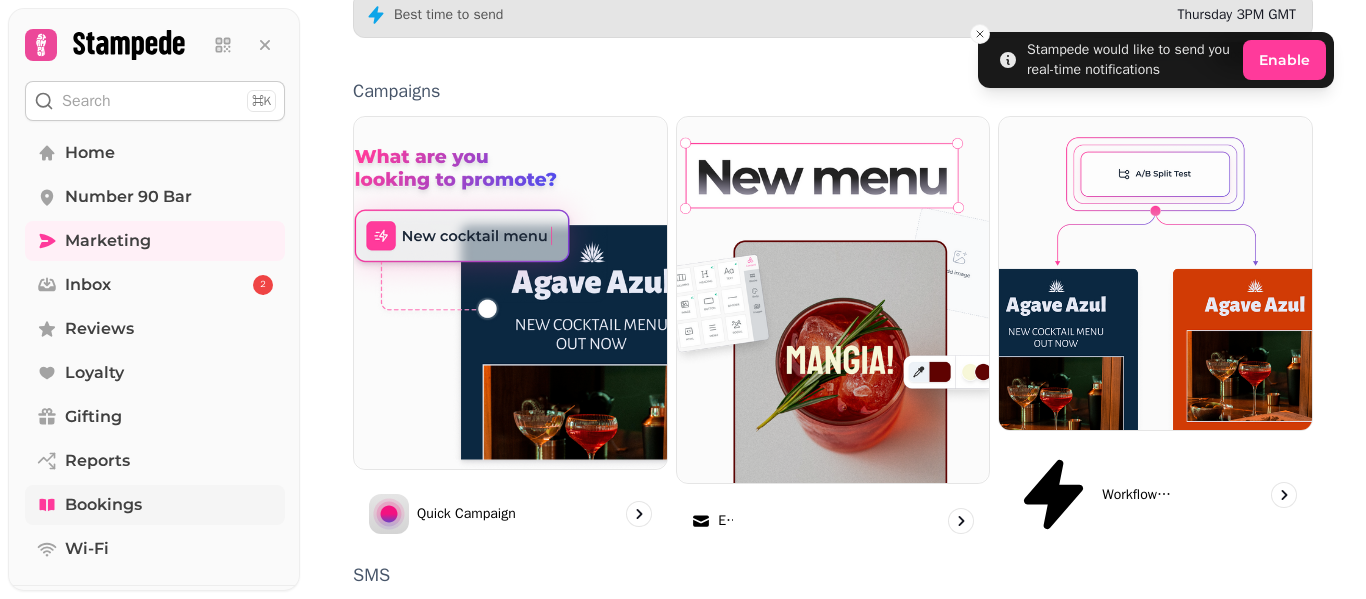 scroll, scrollTop: 350, scrollLeft: 0, axis: vertical 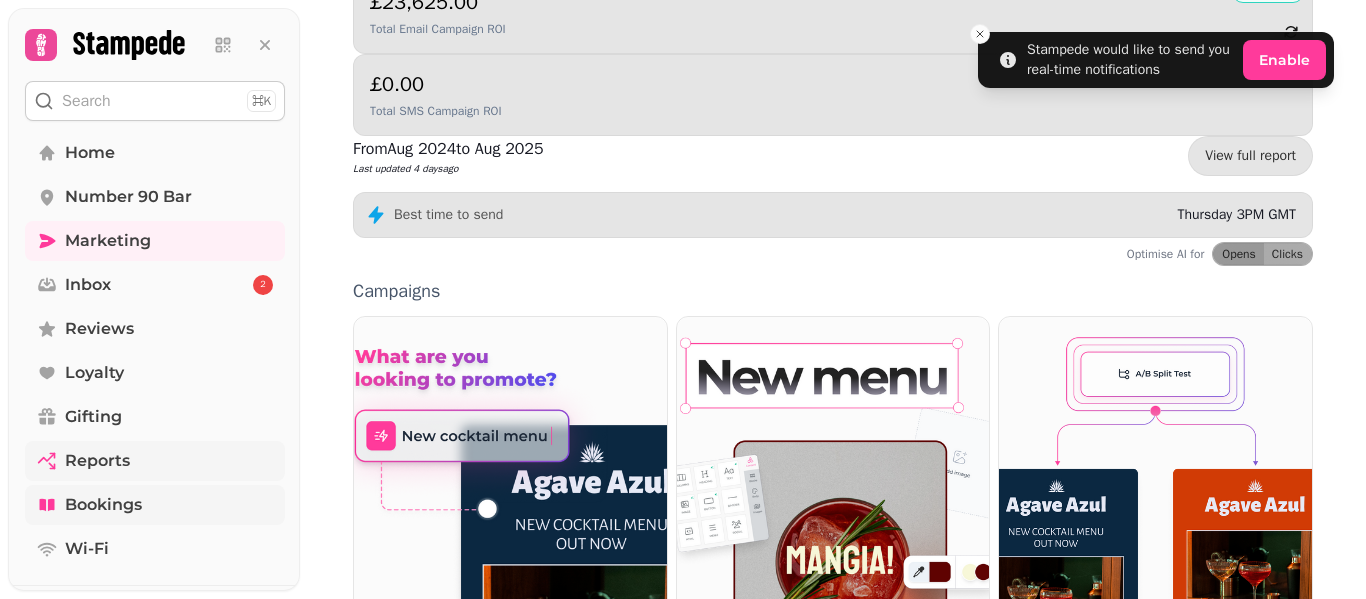 click on "Reports" at bounding box center [155, 461] 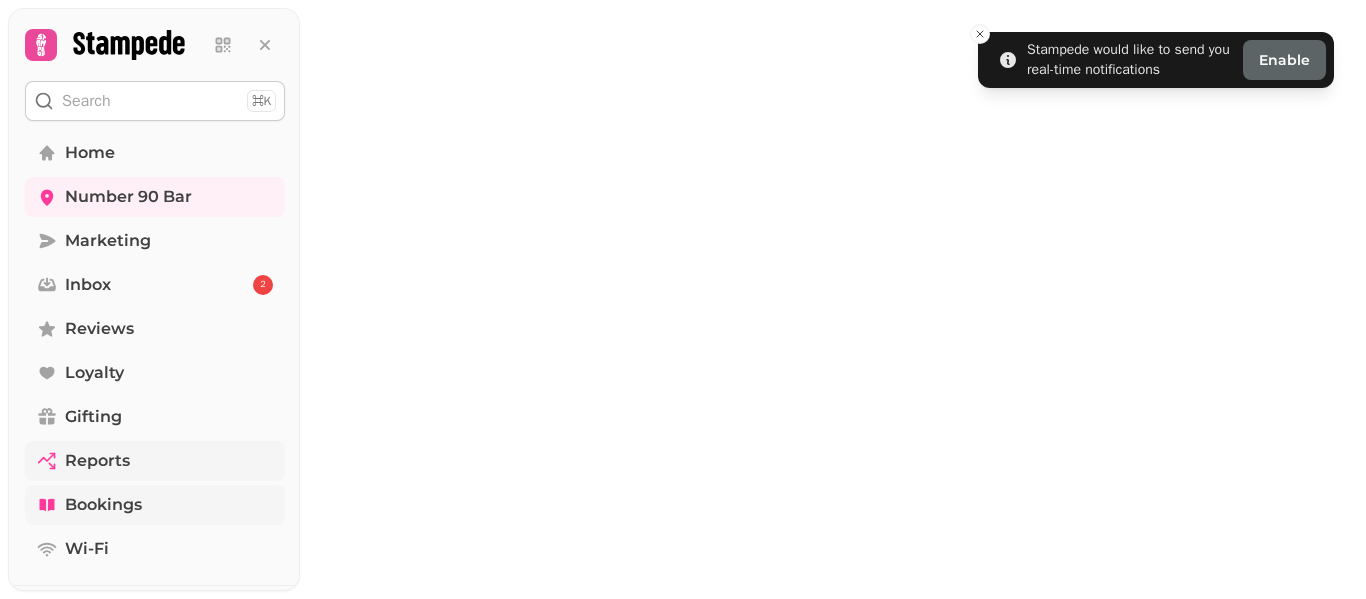 scroll, scrollTop: 0, scrollLeft: 0, axis: both 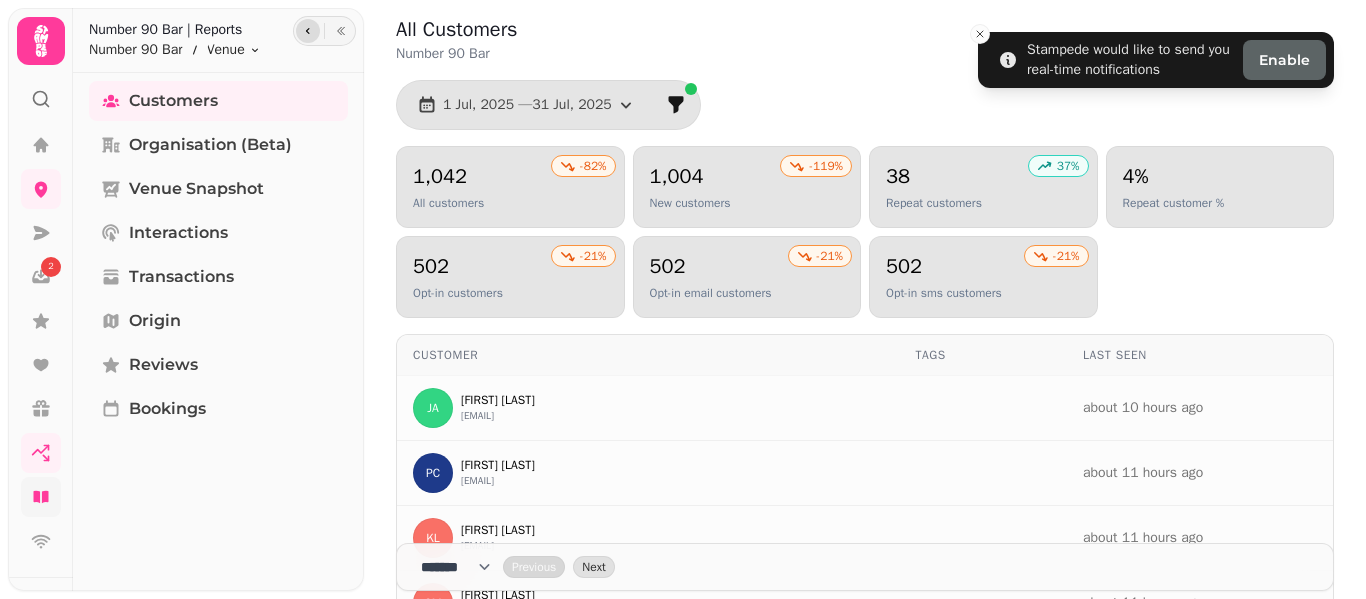 click 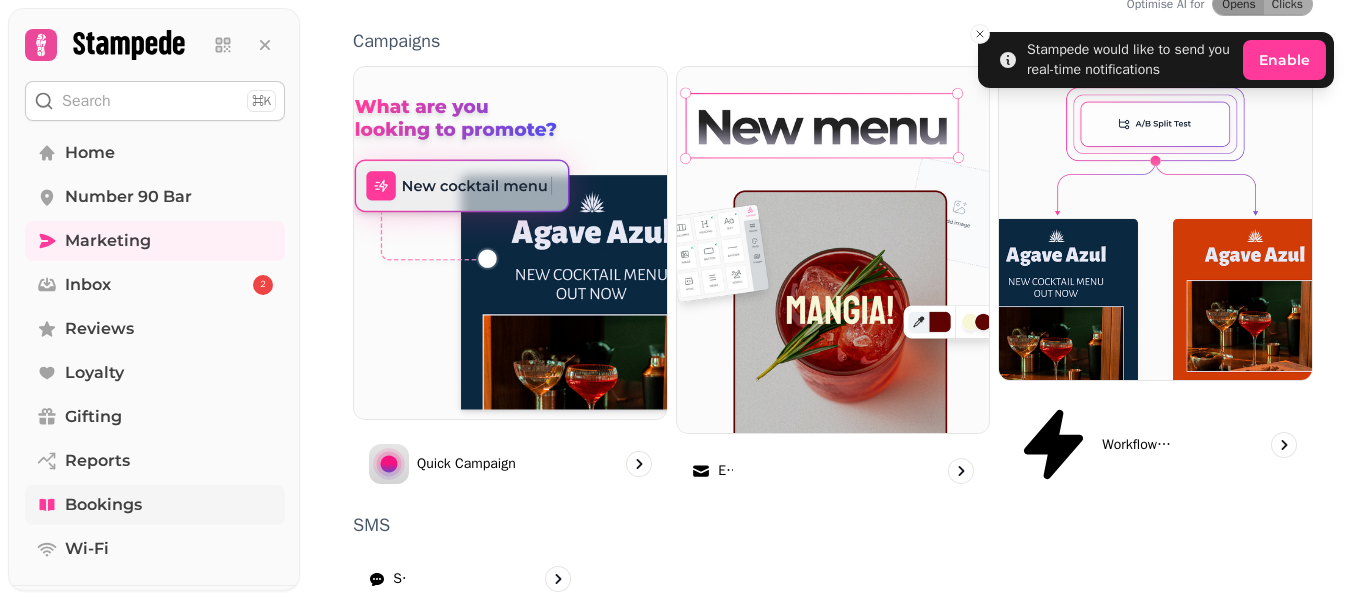 scroll, scrollTop: 650, scrollLeft: 0, axis: vertical 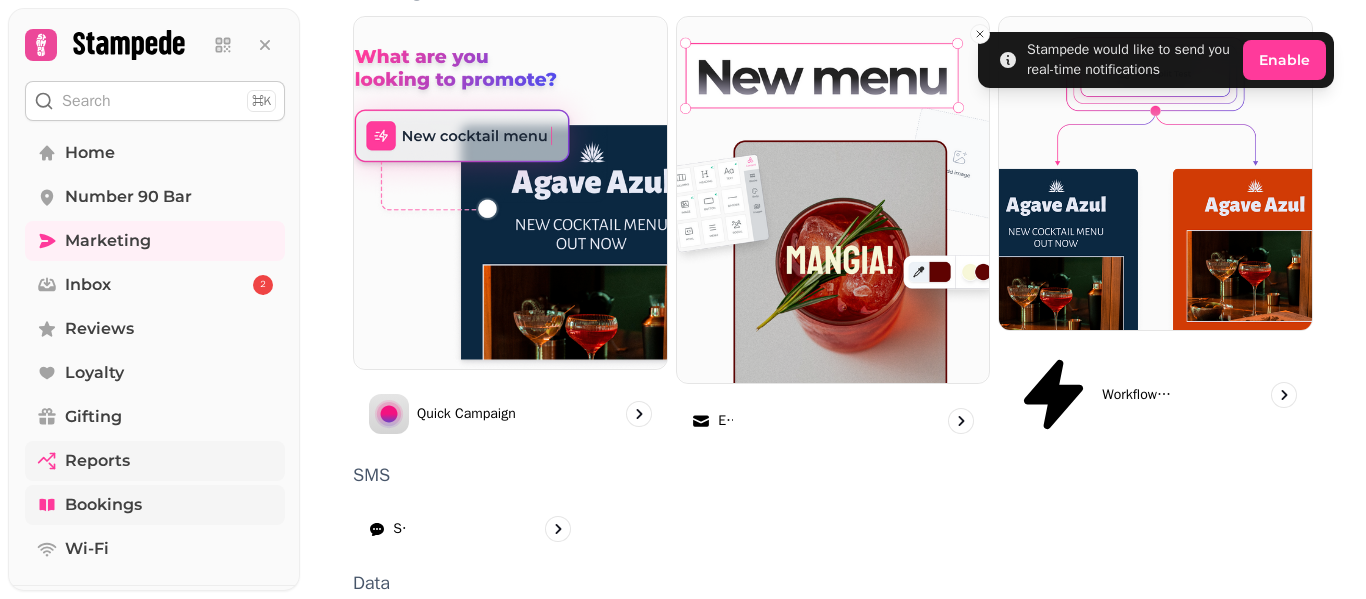 click on "Reports" at bounding box center [97, 461] 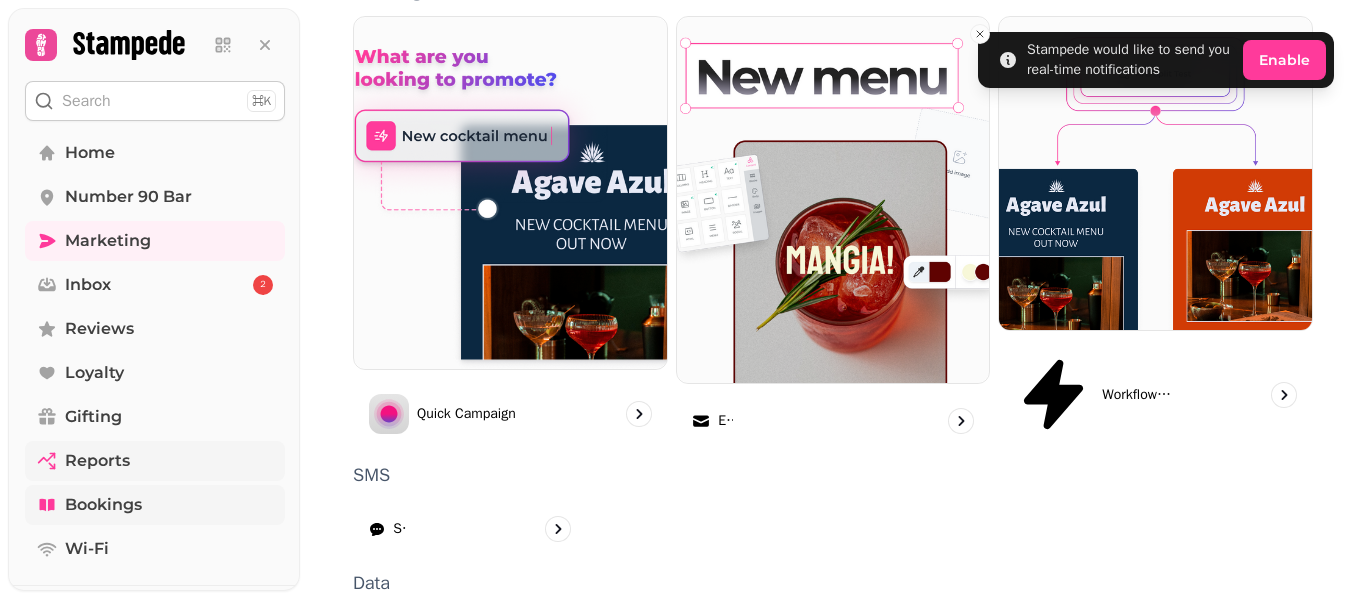 select on "**" 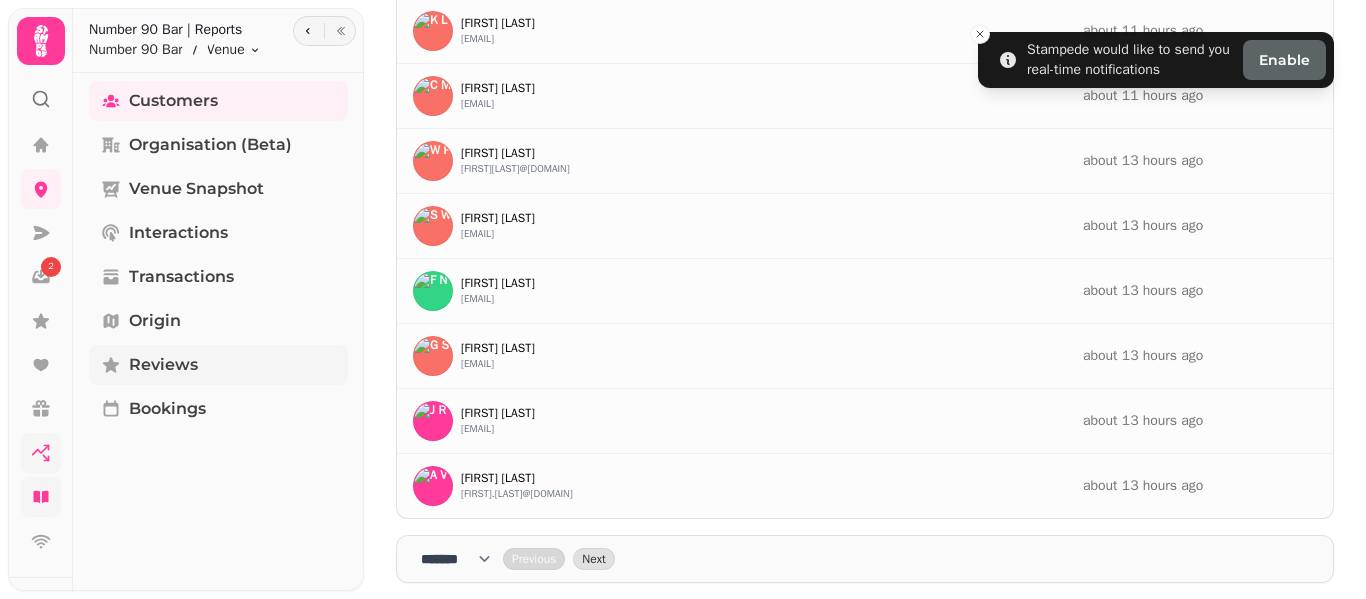 scroll, scrollTop: 507, scrollLeft: 0, axis: vertical 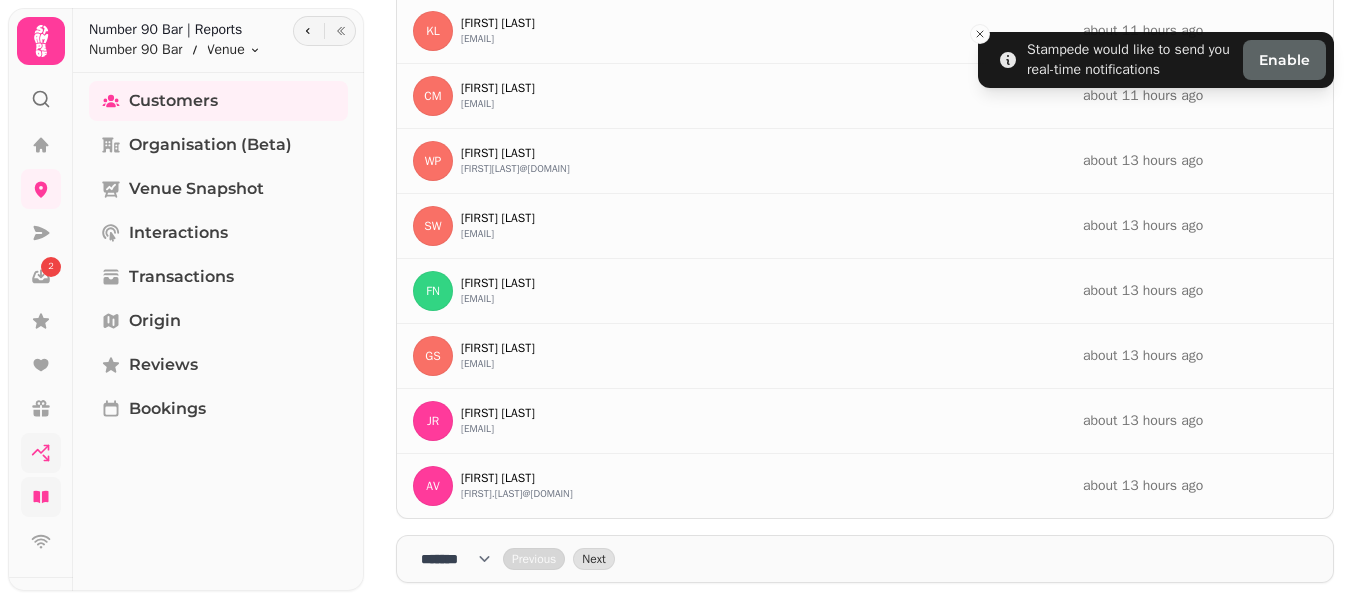 click on "Customers Organisation (beta) Venue Snapshot Interactions Transactions Origin Reviews Bookings" at bounding box center (218, 332) 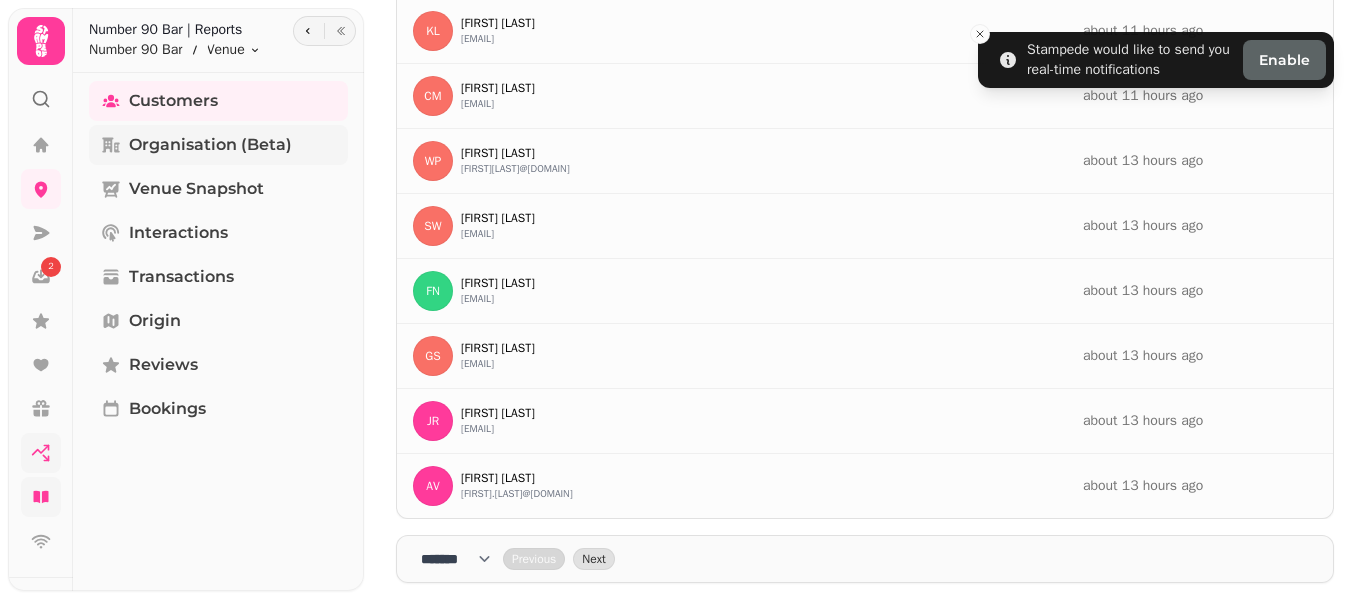 click on "Organisation (beta)" at bounding box center (210, 145) 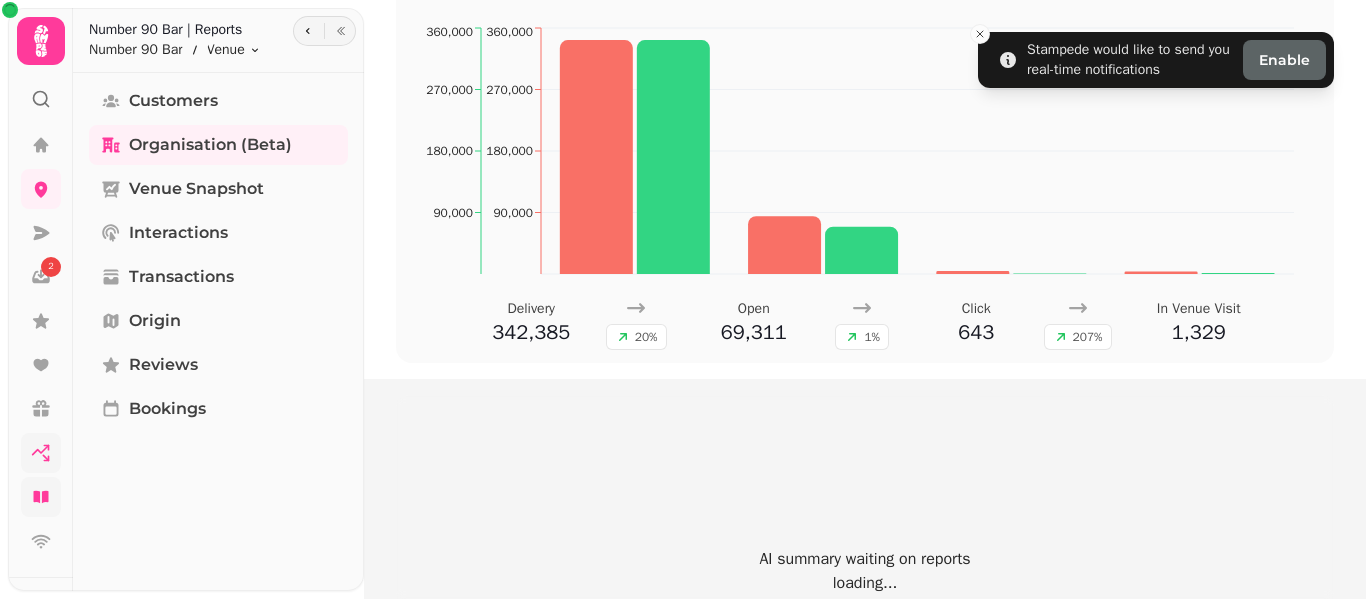 scroll, scrollTop: 1063, scrollLeft: 0, axis: vertical 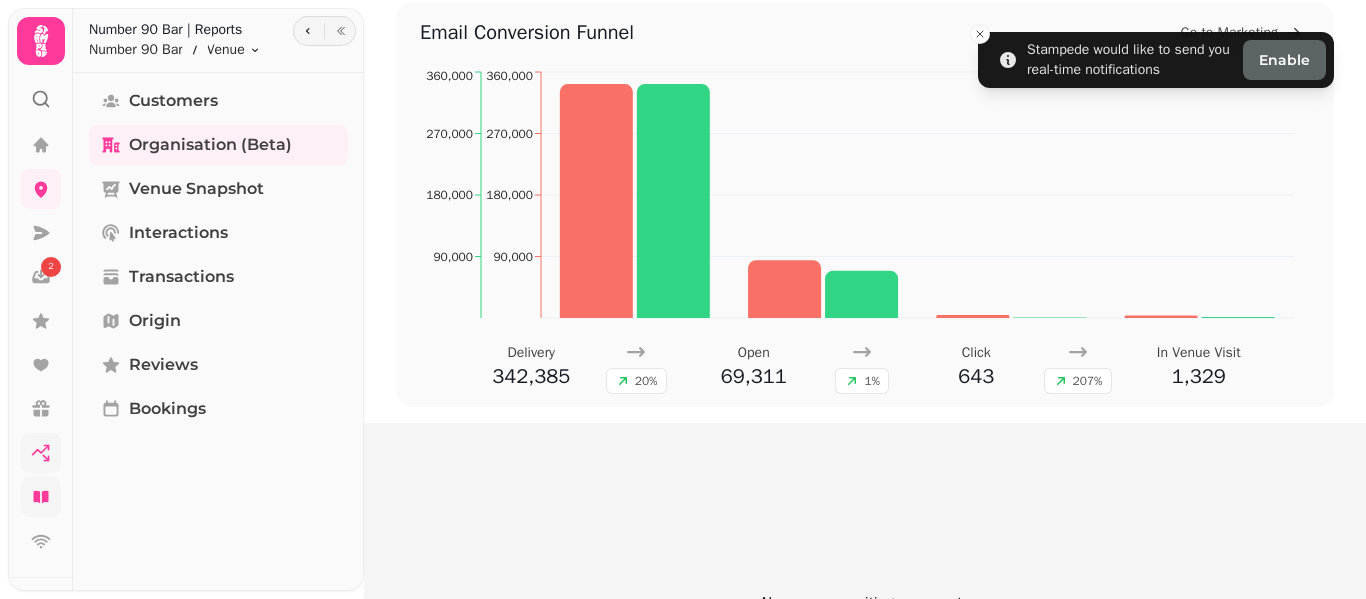 drag, startPoint x: 1365, startPoint y: 218, endPoint x: 1365, endPoint y: 146, distance: 72 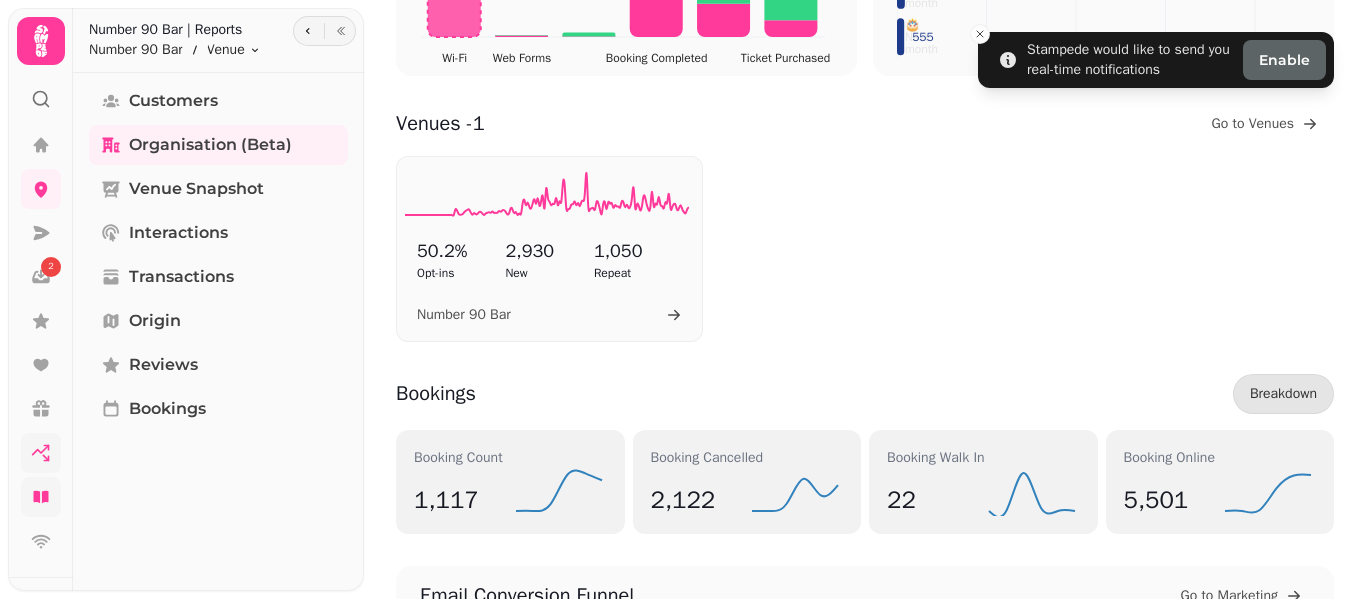 scroll, scrollTop: 700, scrollLeft: 0, axis: vertical 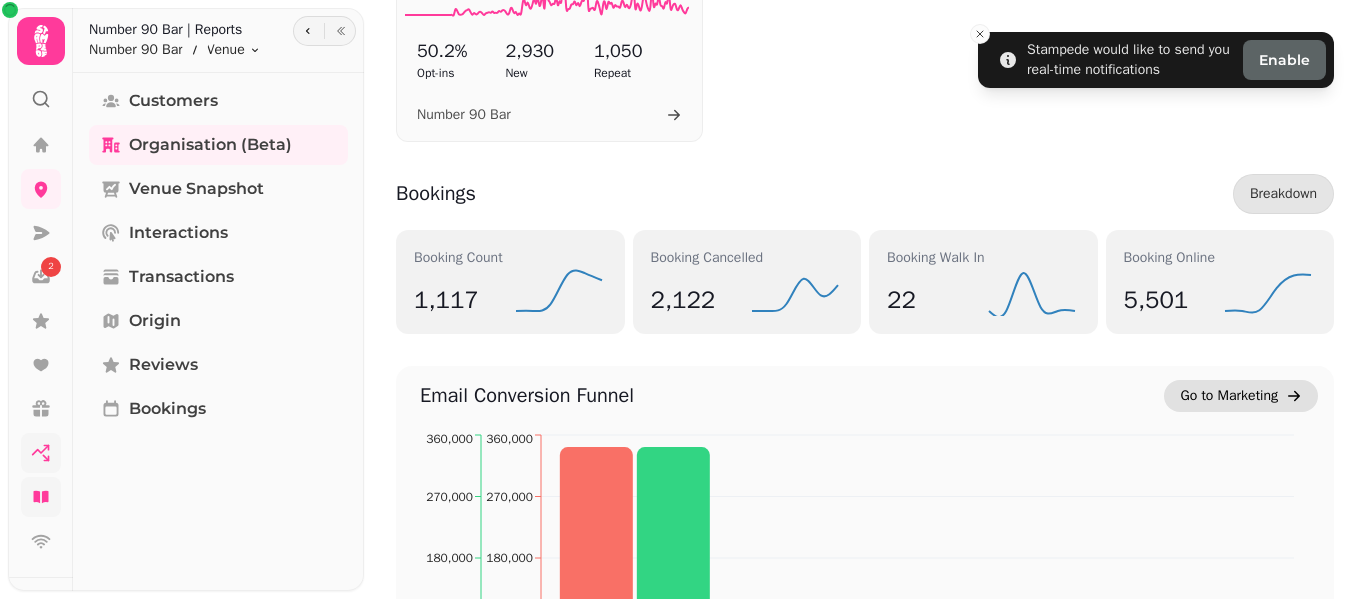 click on "Go to Marketing" at bounding box center (1229, 396) 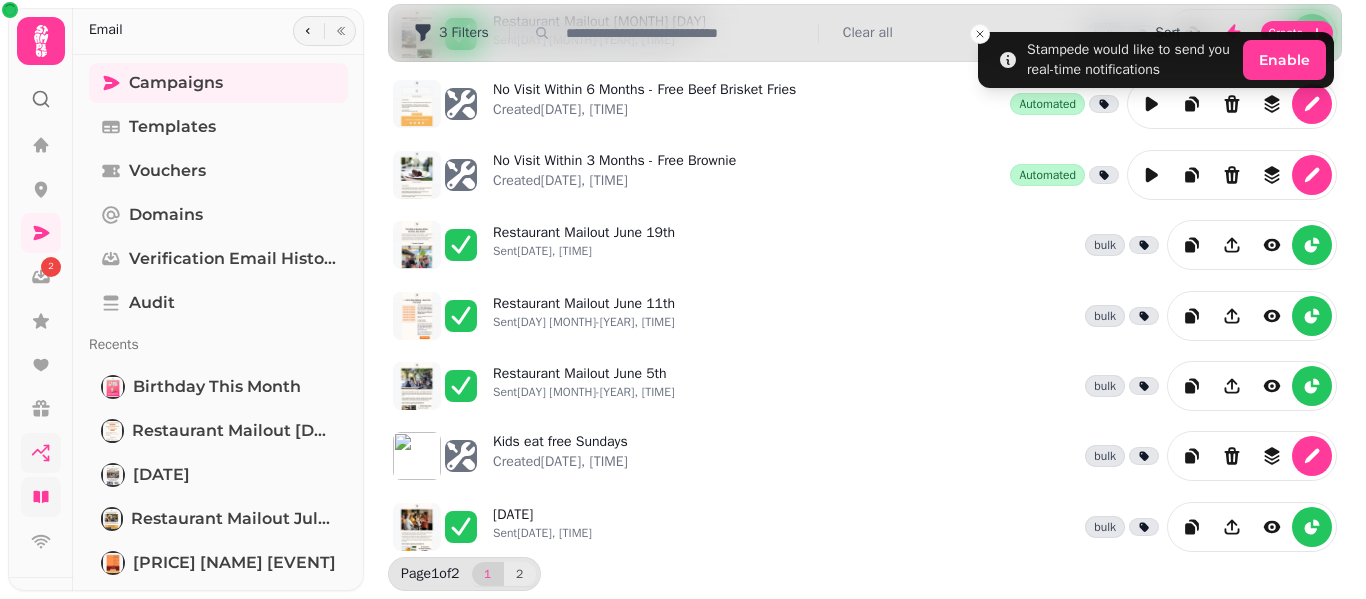 scroll, scrollTop: 472, scrollLeft: 0, axis: vertical 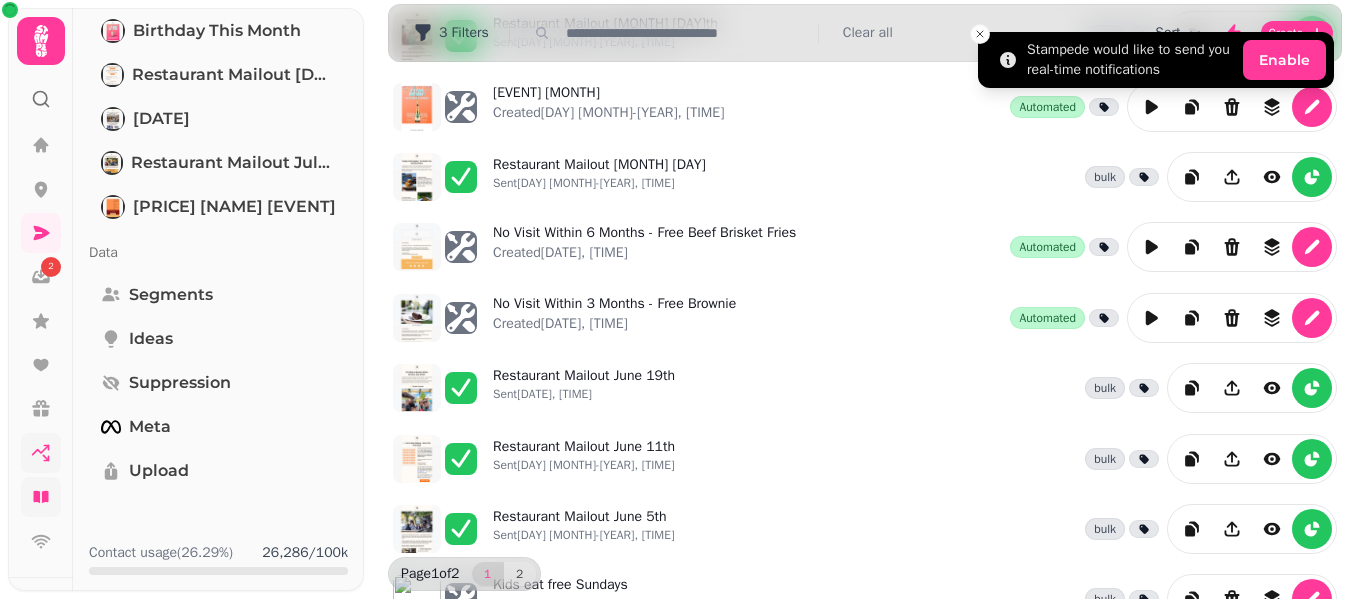 click on "Stampede would like to send you real-time notifications Enable" at bounding box center [1156, 60] 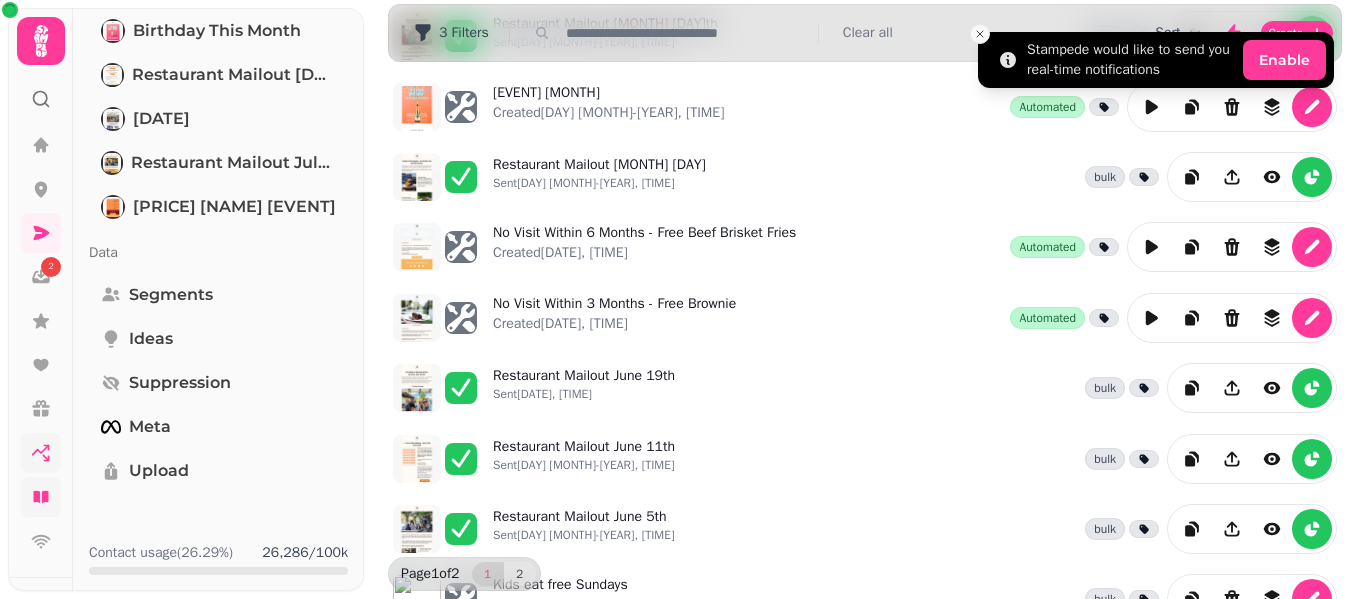 click at bounding box center (980, 34) 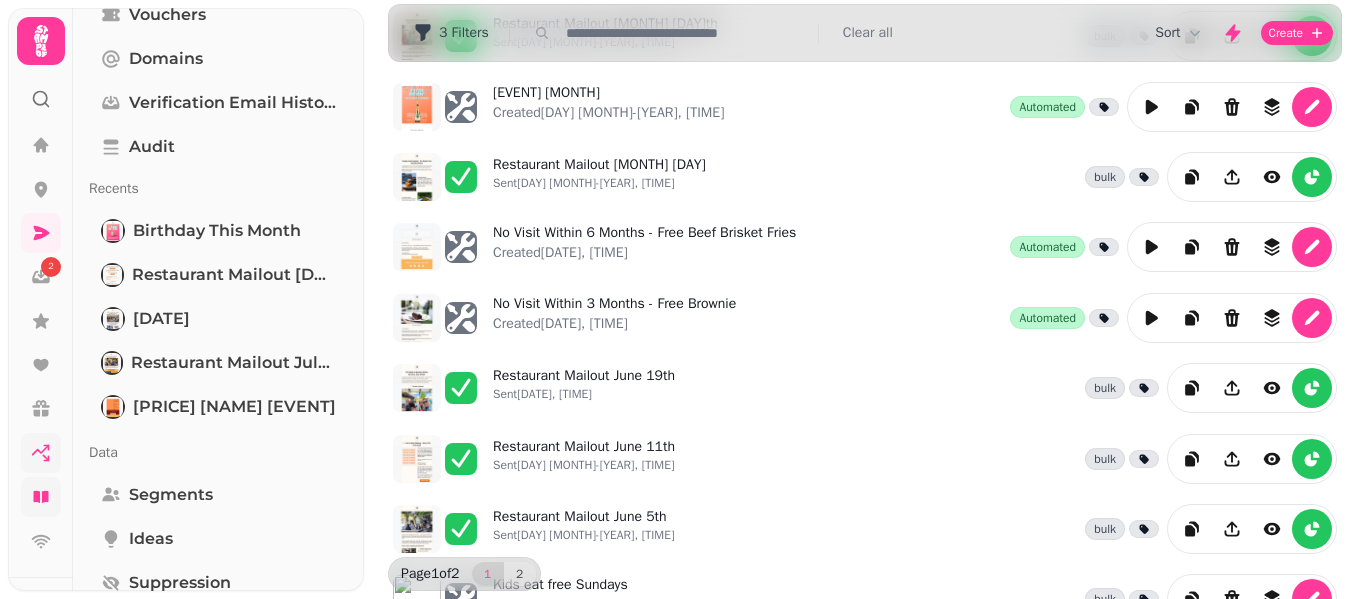 scroll, scrollTop: 0, scrollLeft: 0, axis: both 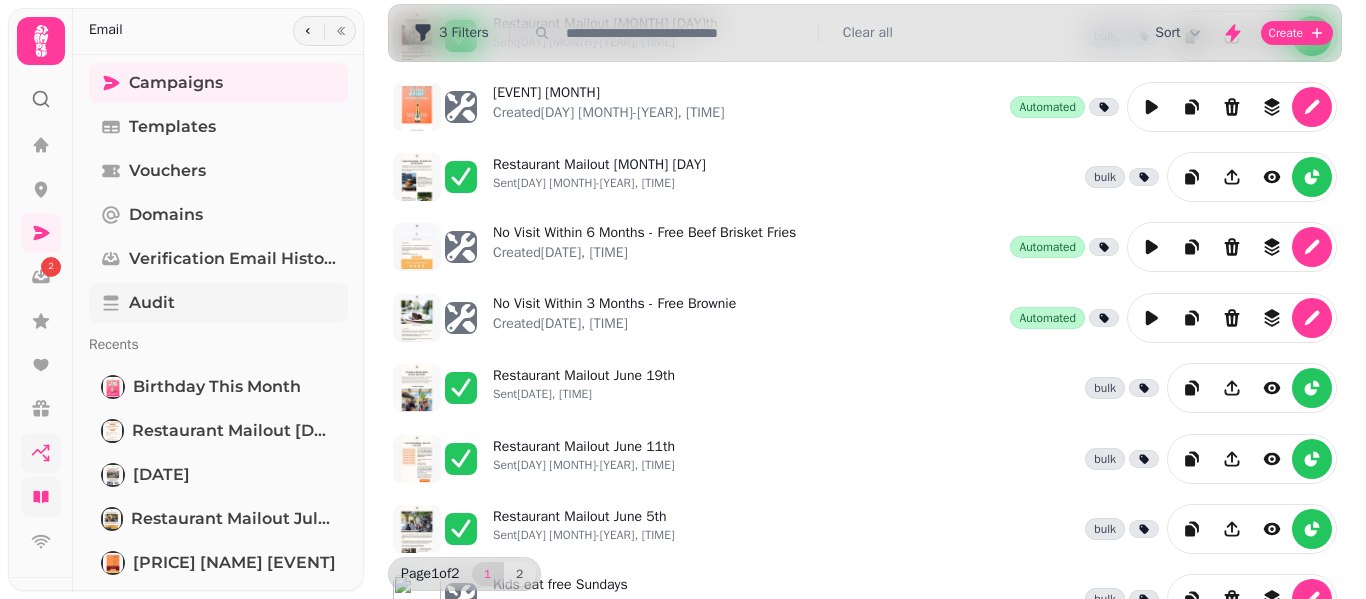 click on "Audit" at bounding box center [218, 303] 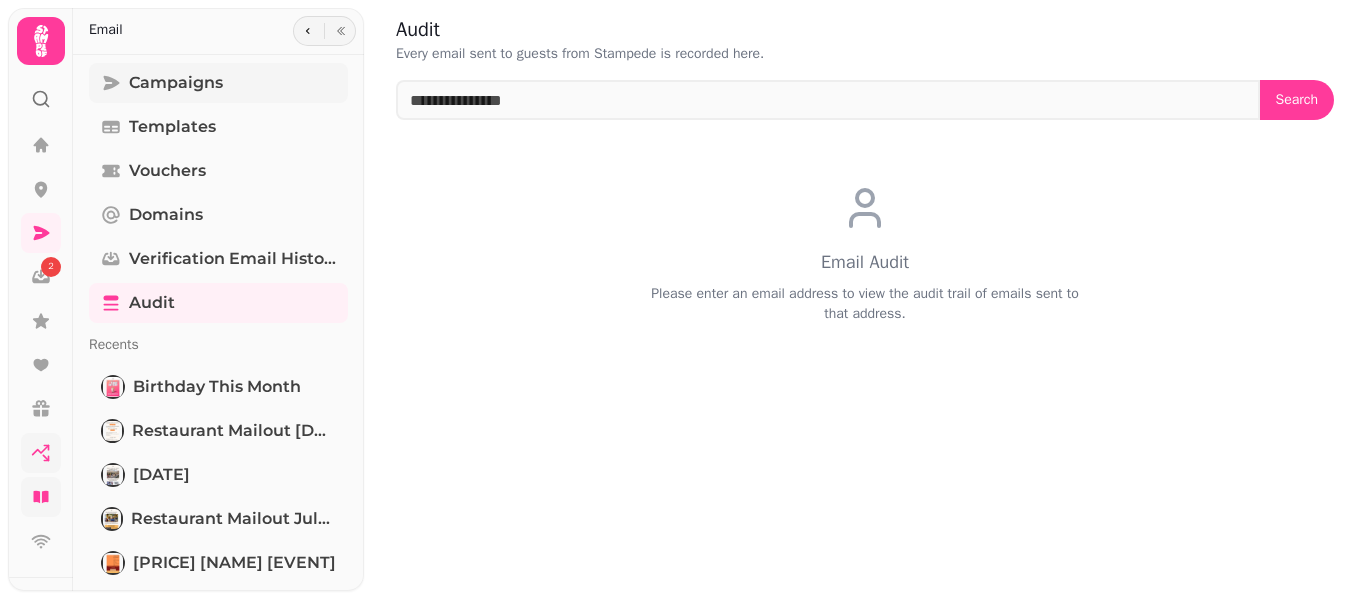 click on "Campaigns" at bounding box center (176, 83) 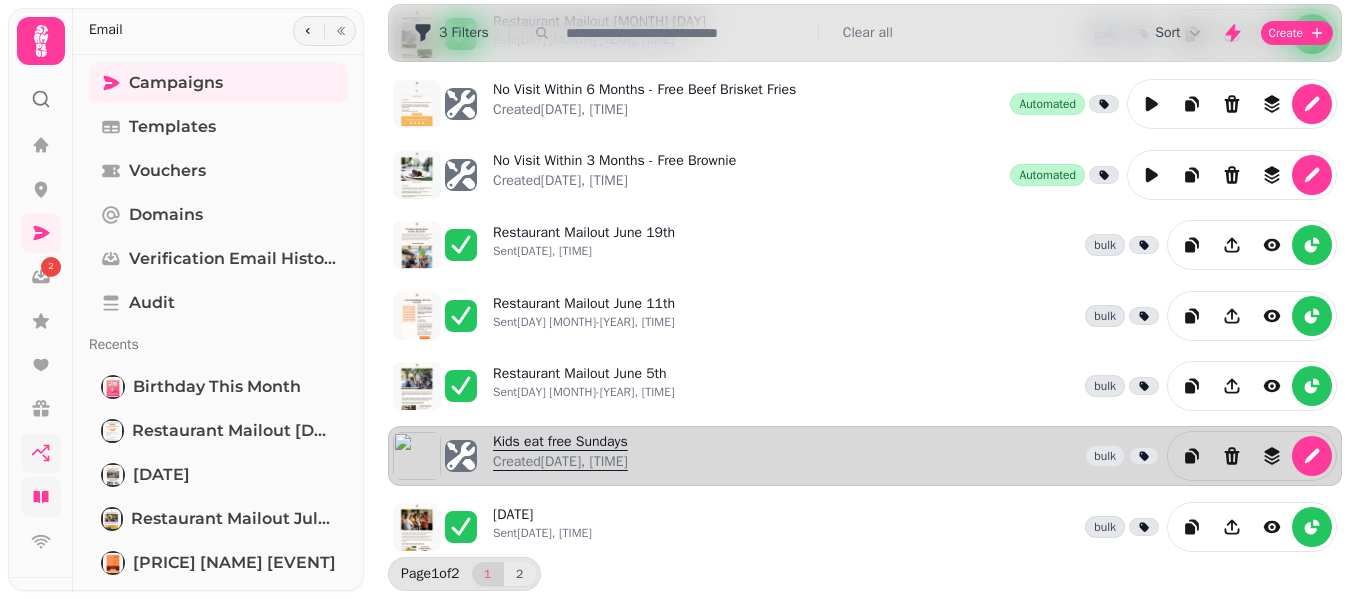 scroll, scrollTop: 615, scrollLeft: 0, axis: vertical 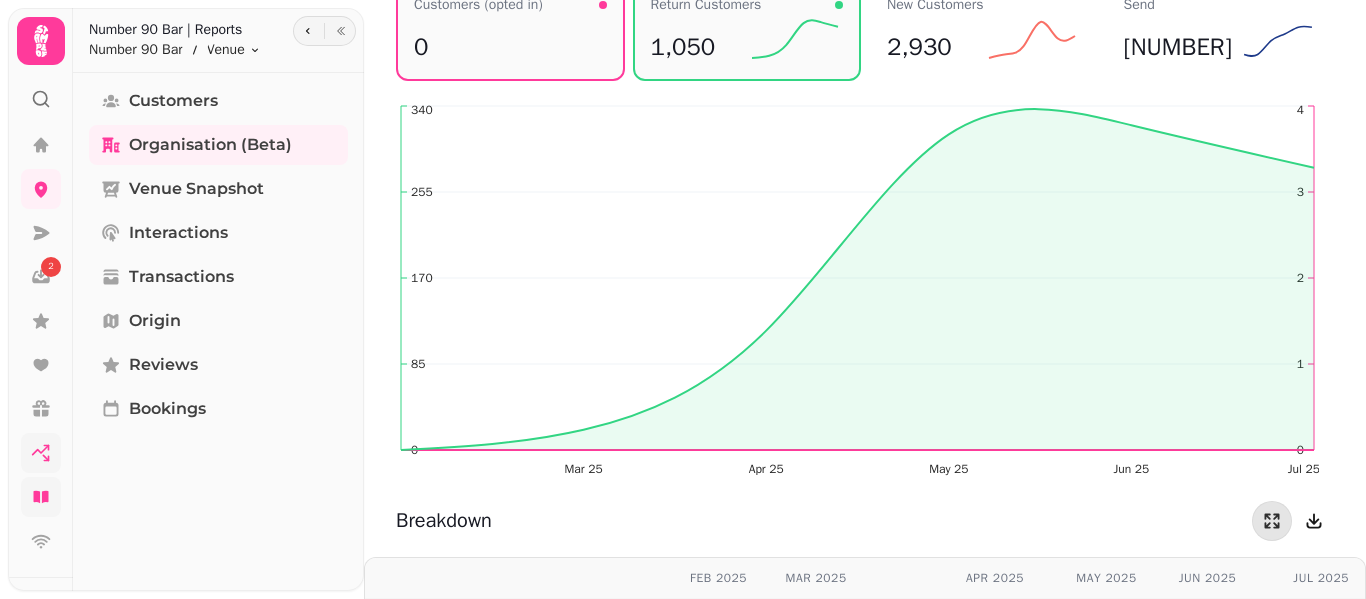 drag, startPoint x: 1365, startPoint y: 336, endPoint x: 1364, endPoint y: 253, distance: 83.00603 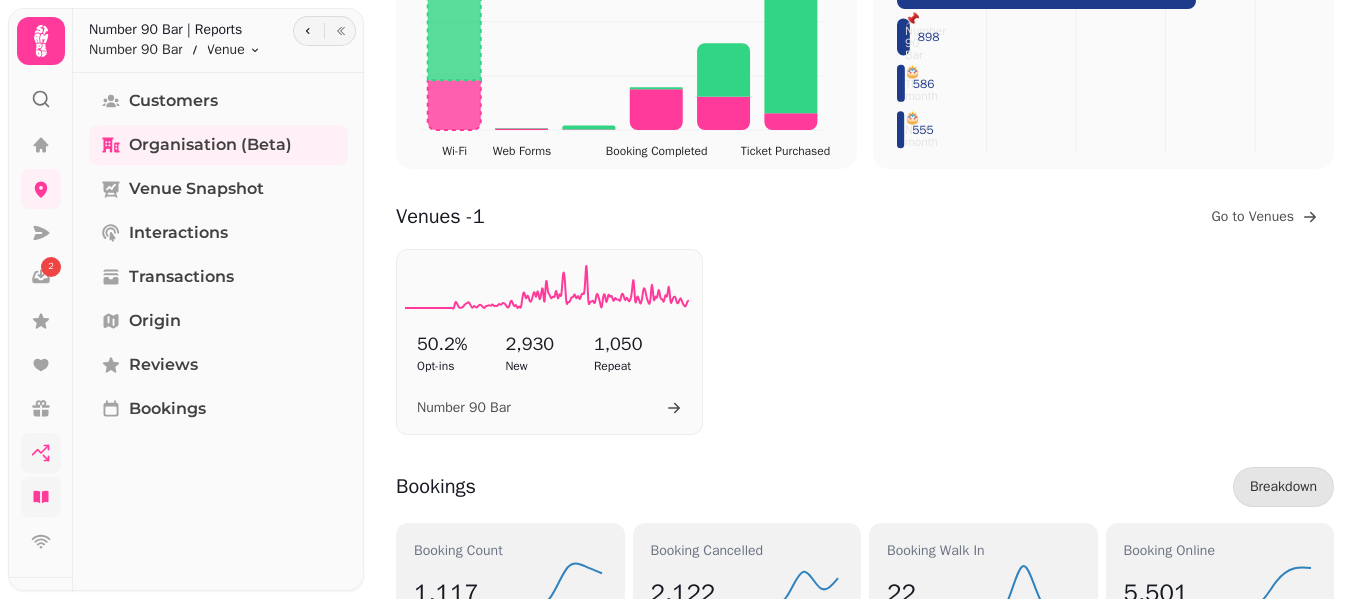 scroll, scrollTop: 0, scrollLeft: 0, axis: both 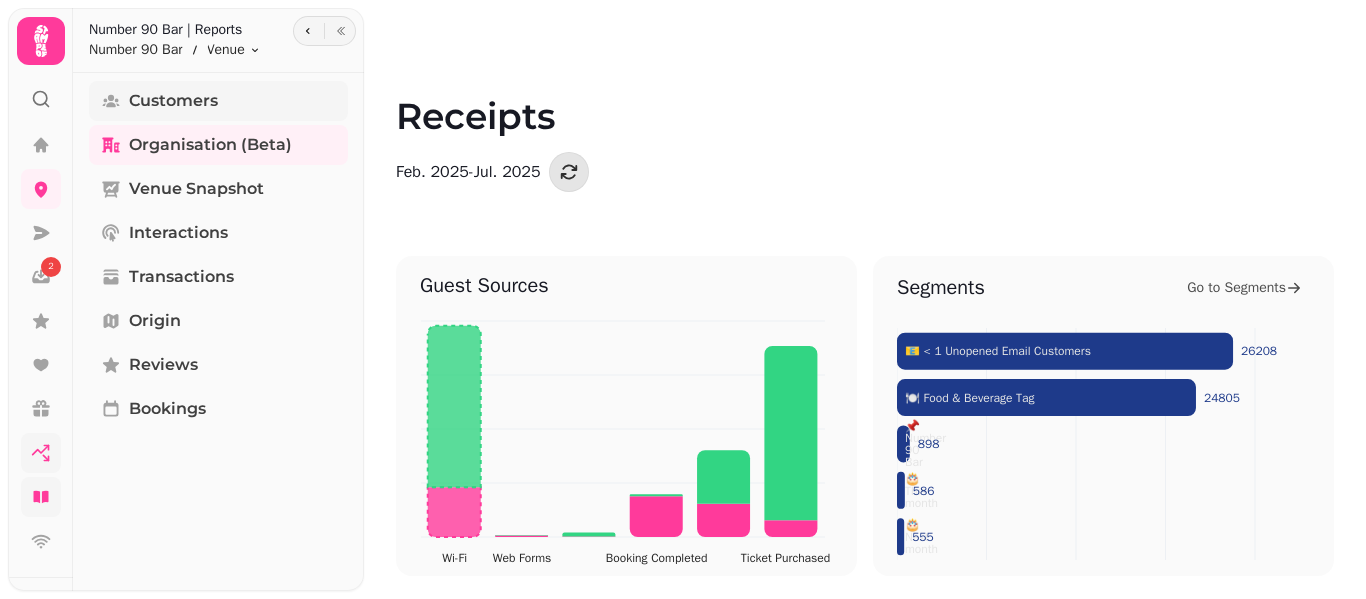 click on "Customers" at bounding box center (173, 101) 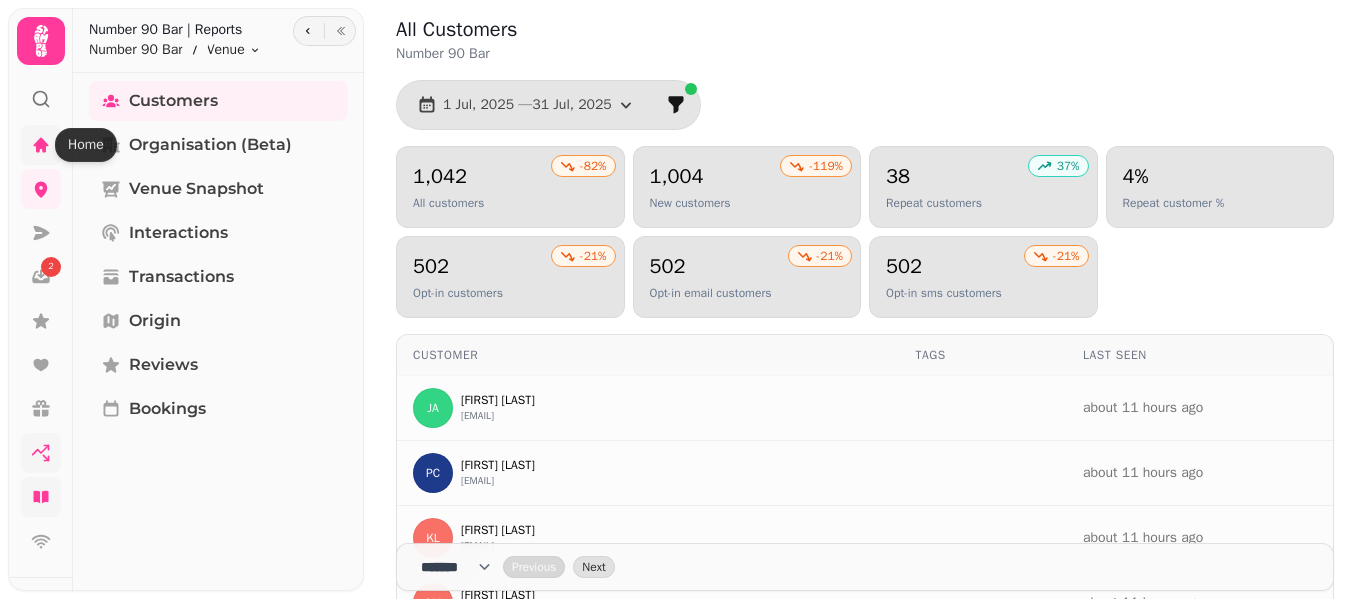 click 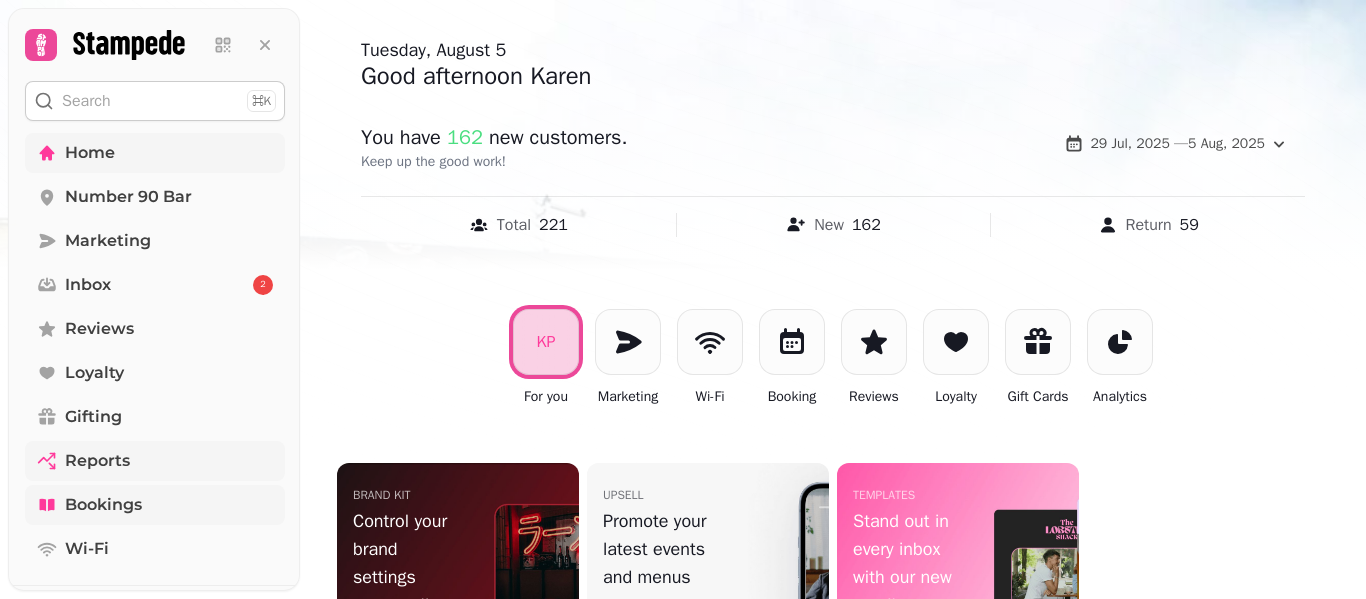 scroll, scrollTop: 200, scrollLeft: 0, axis: vertical 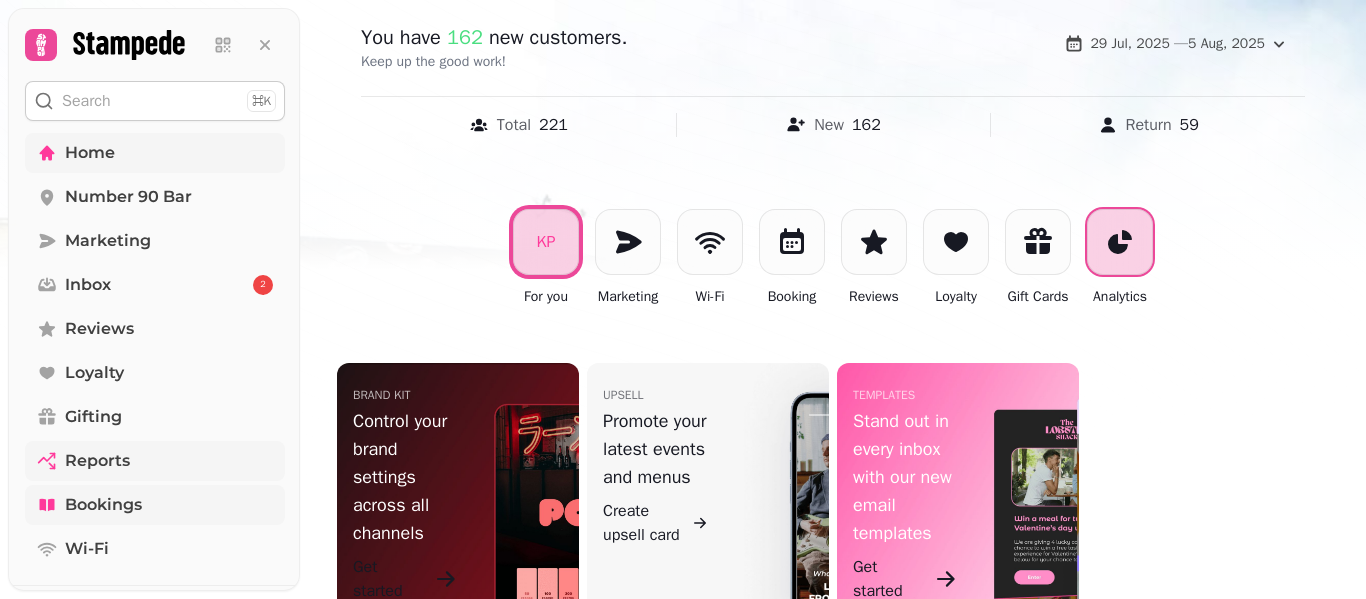 click at bounding box center (1120, 242) 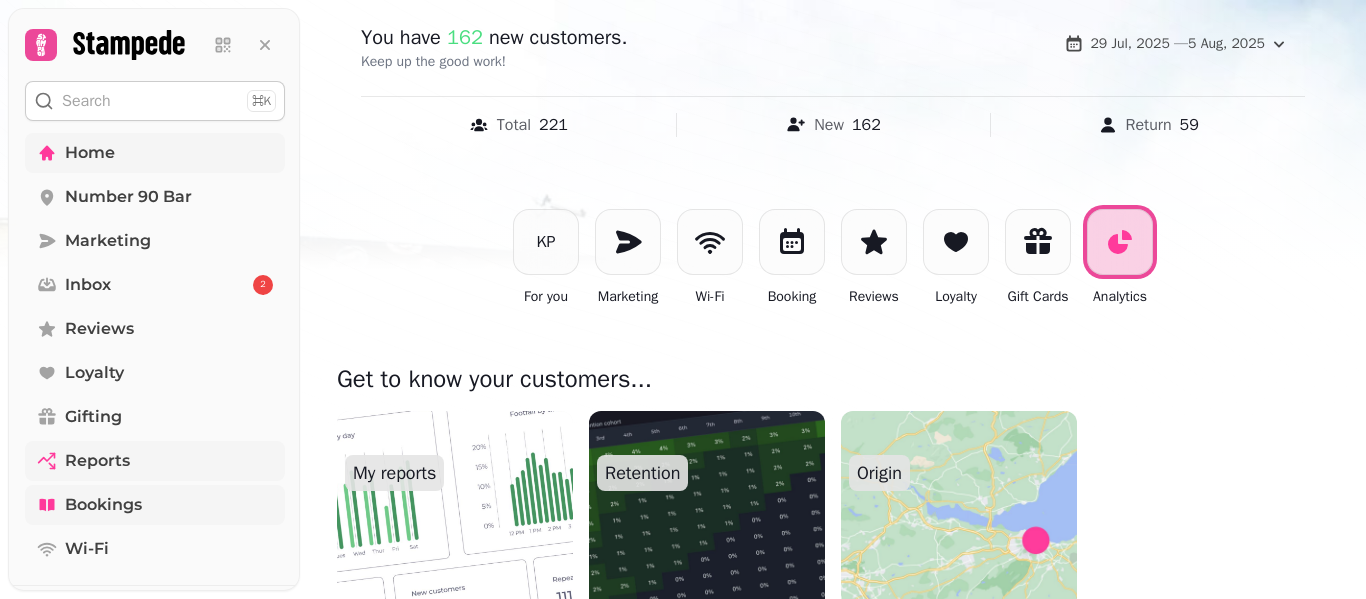click on "My reports" at bounding box center (394, 473) 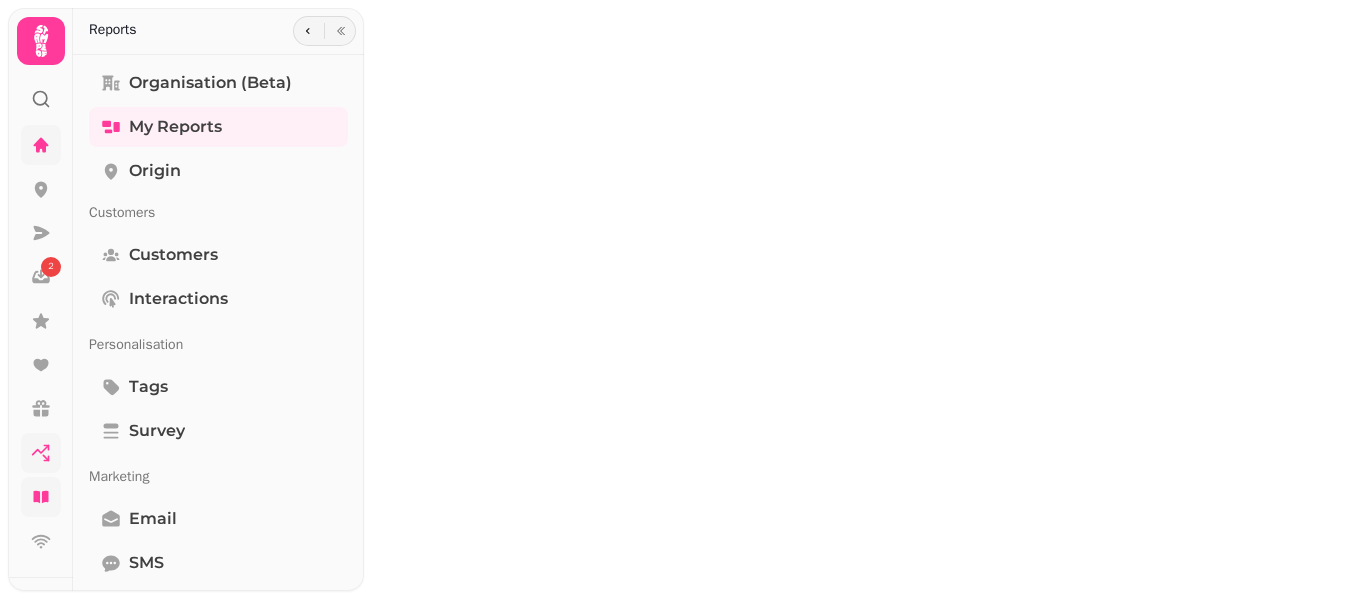 scroll, scrollTop: 0, scrollLeft: 0, axis: both 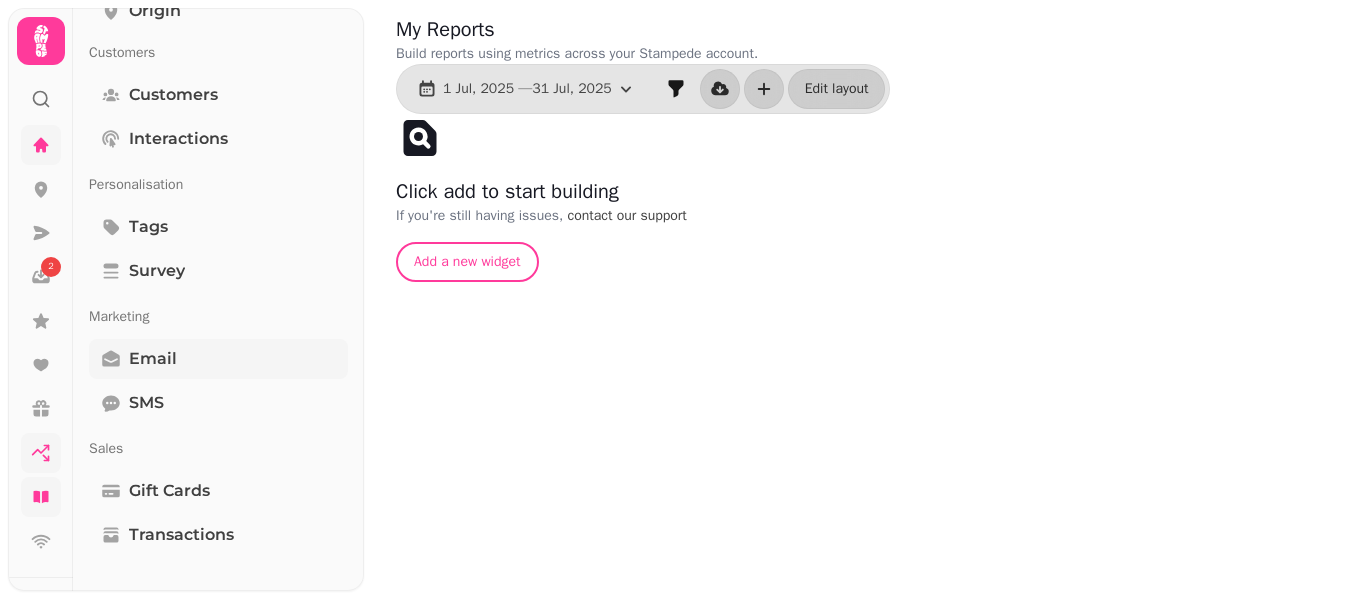 click on "Email" at bounding box center (153, 359) 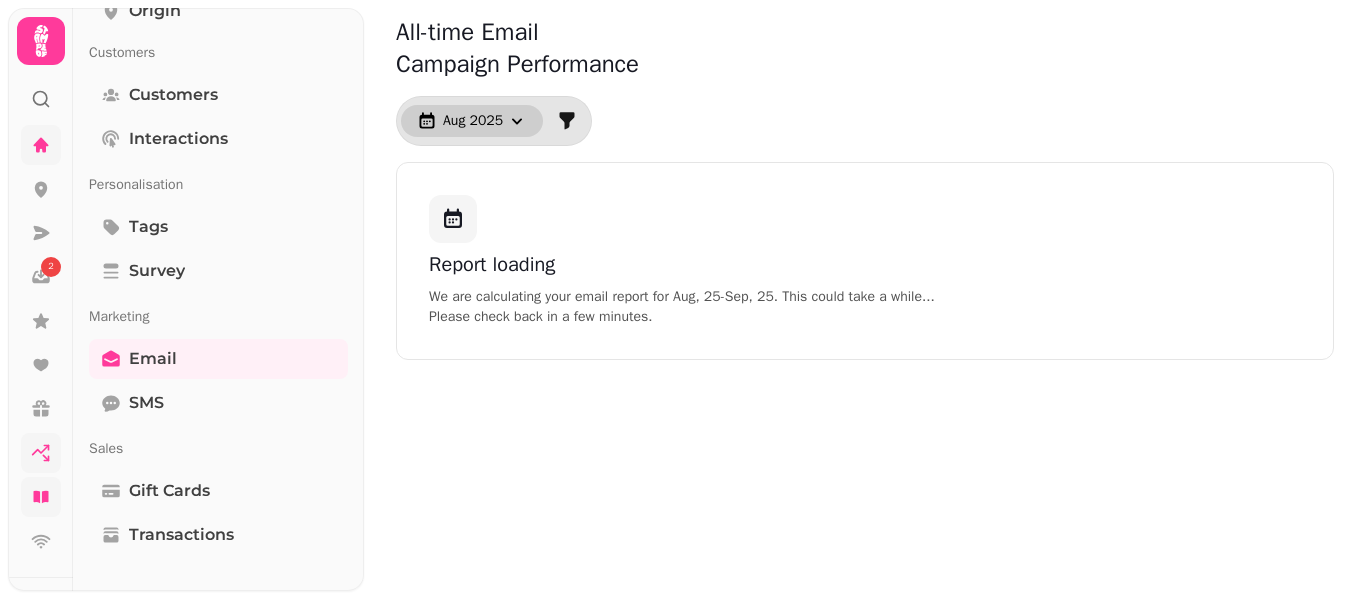 click on "Aug 2025" at bounding box center [473, 121] 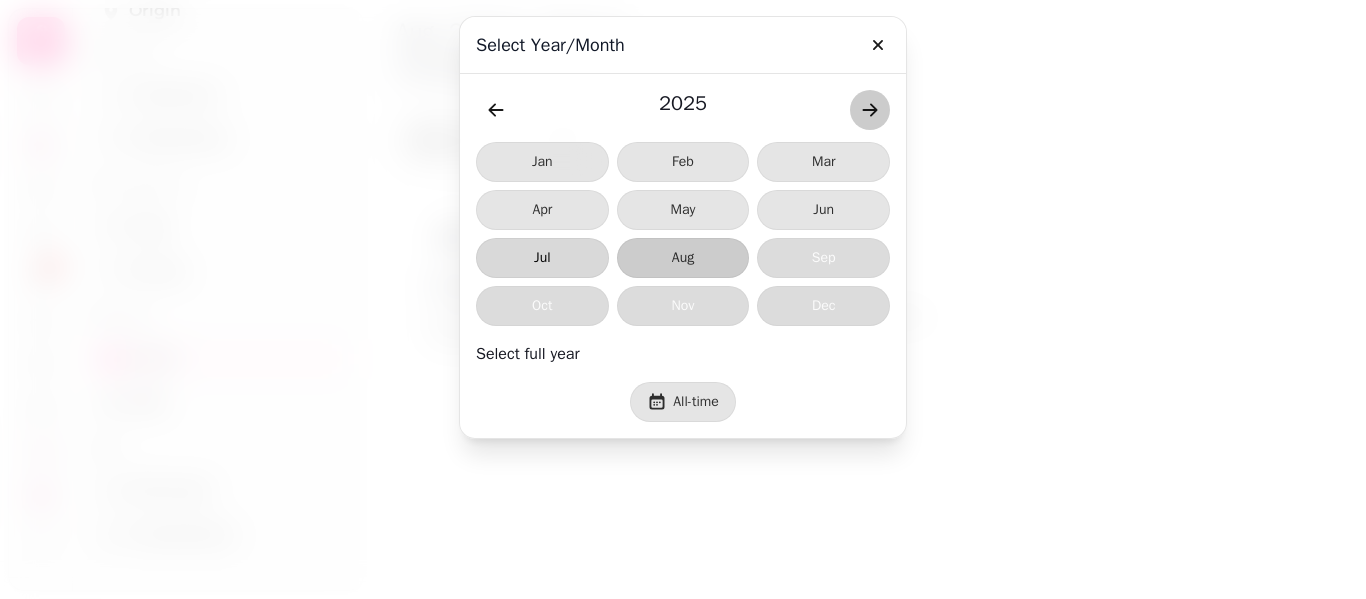 click on "Jul" at bounding box center (542, 258) 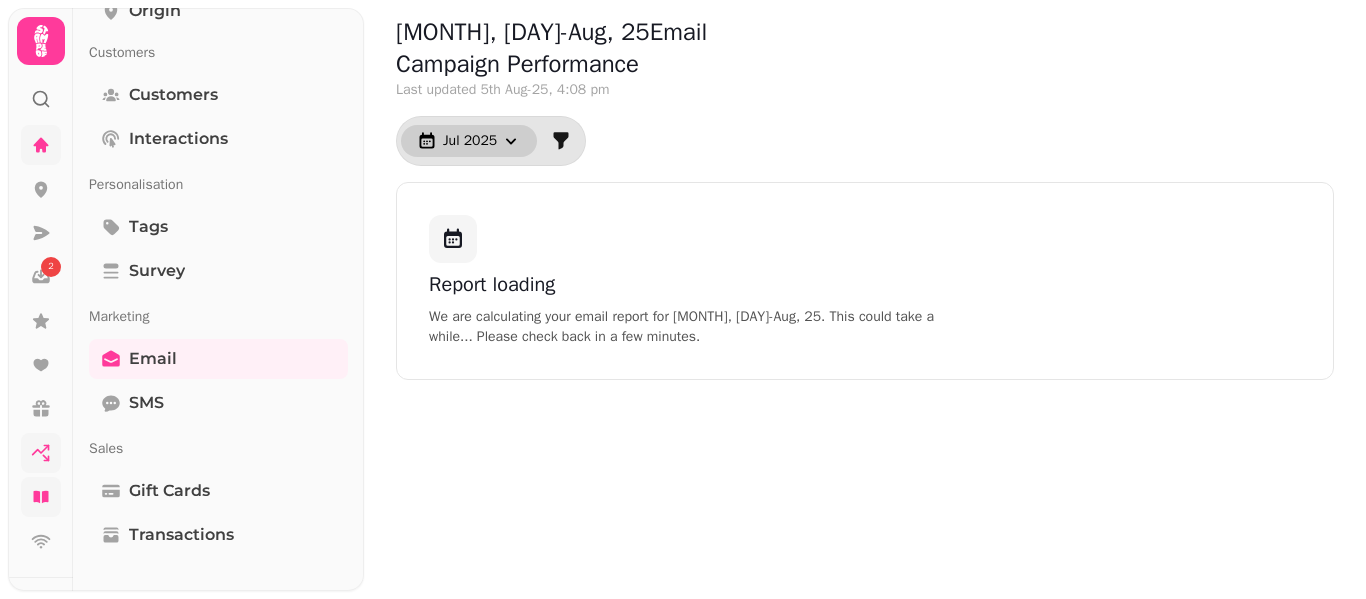 click on "Jul 2025" at bounding box center [469, 141] 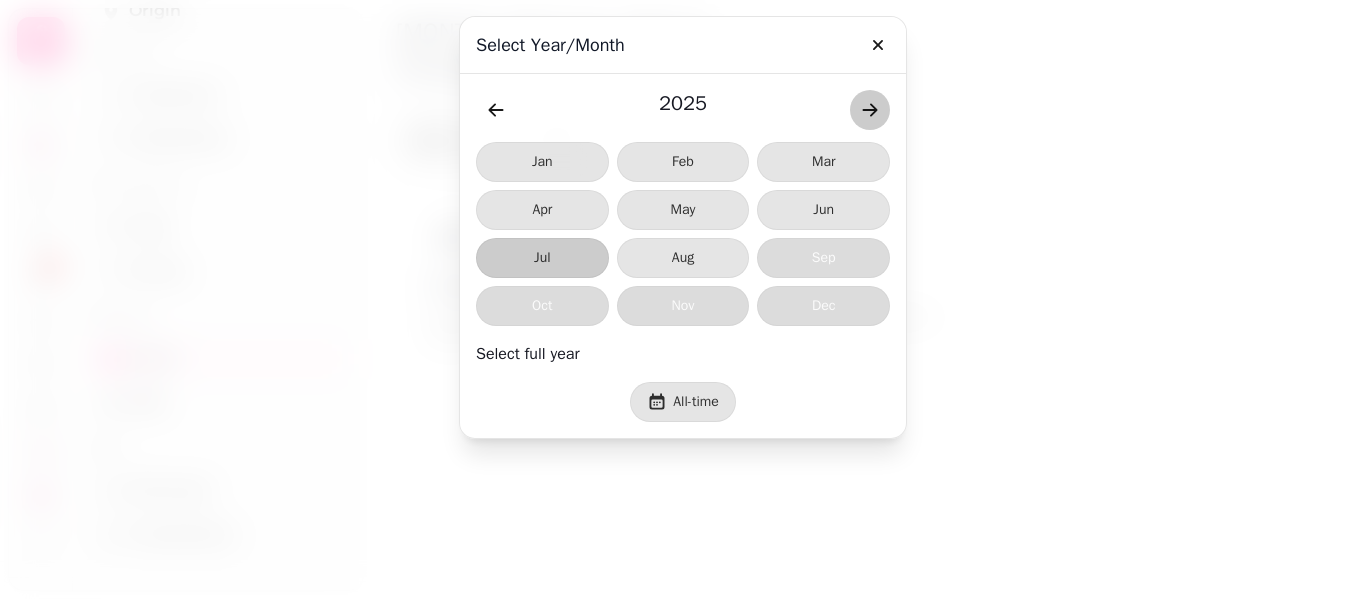 click at bounding box center [580, 354] 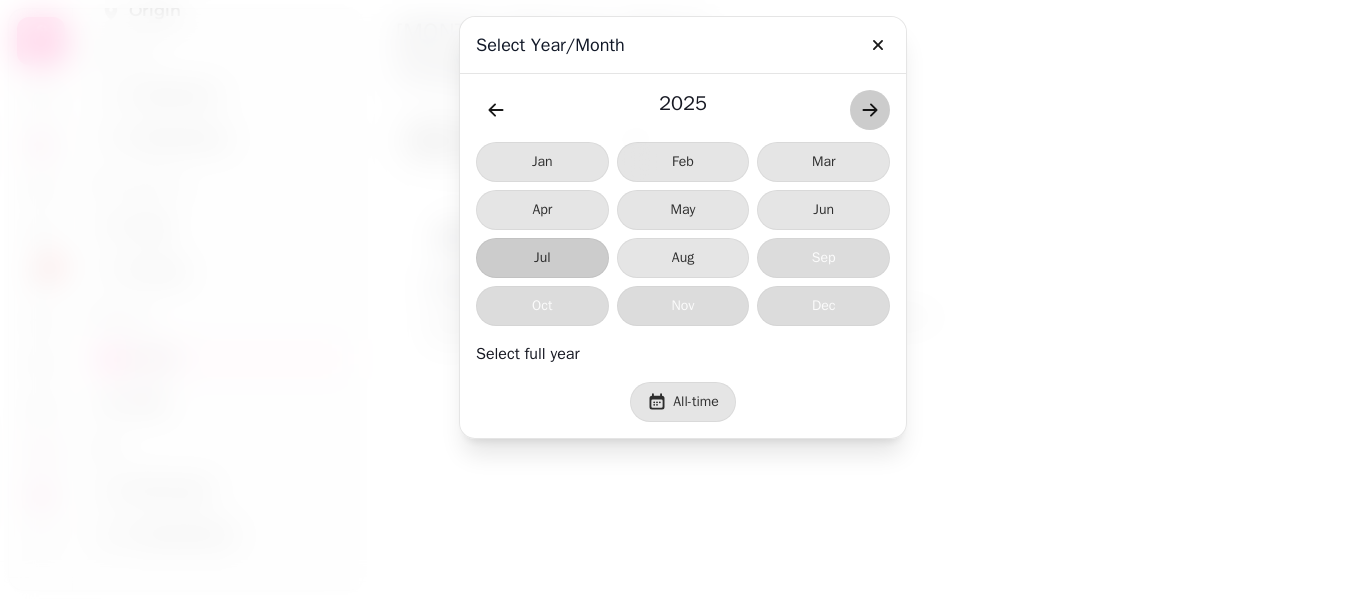 click at bounding box center [580, 354] 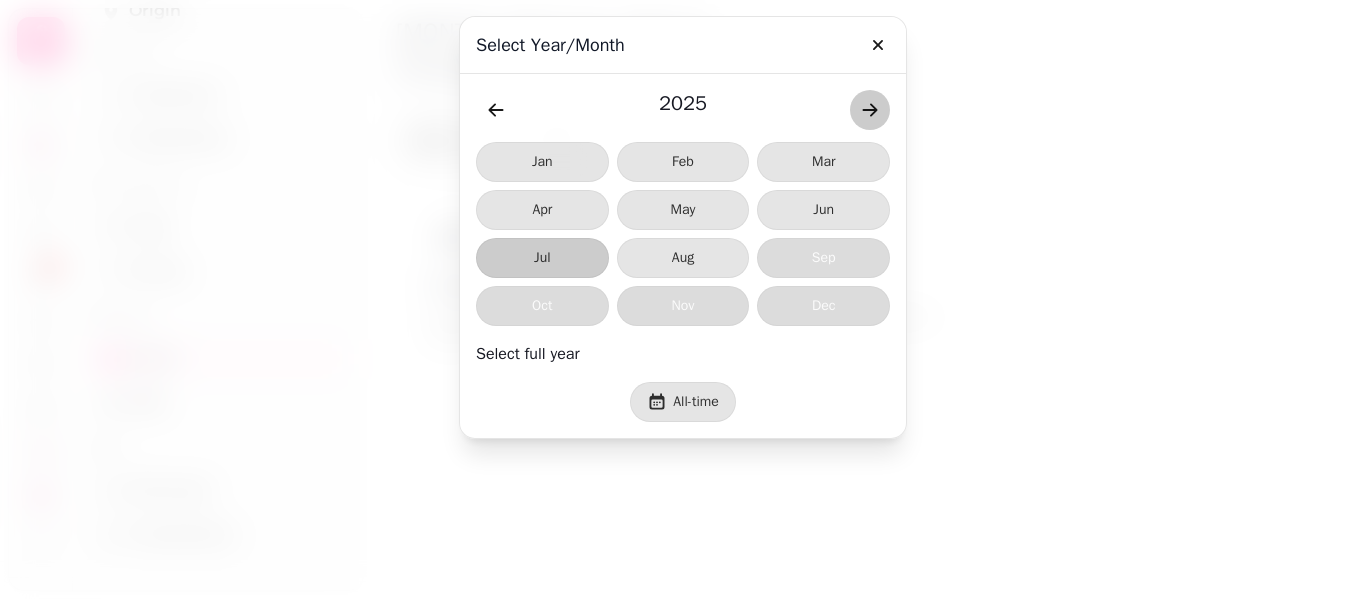 click on "2025 Jan Feb Mar Apr May Jun Jul Aug Sep Oct Nov Dec Select full year All-time" at bounding box center (683, 256) 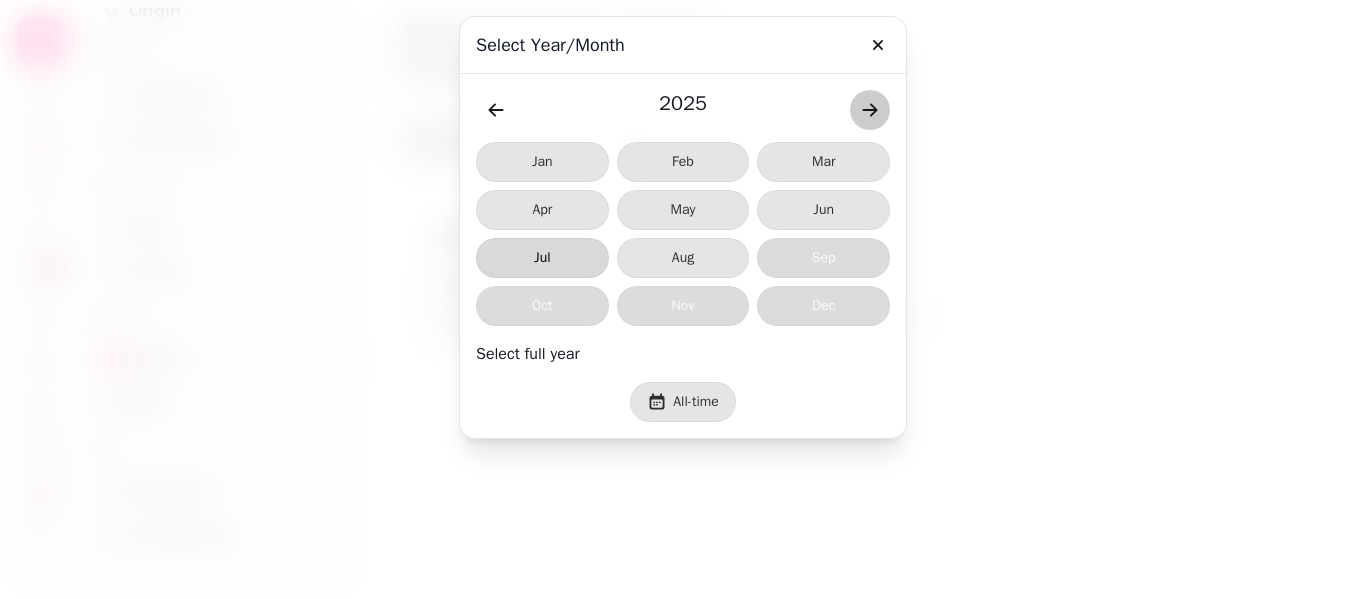 click on "Jul" at bounding box center (542, 258) 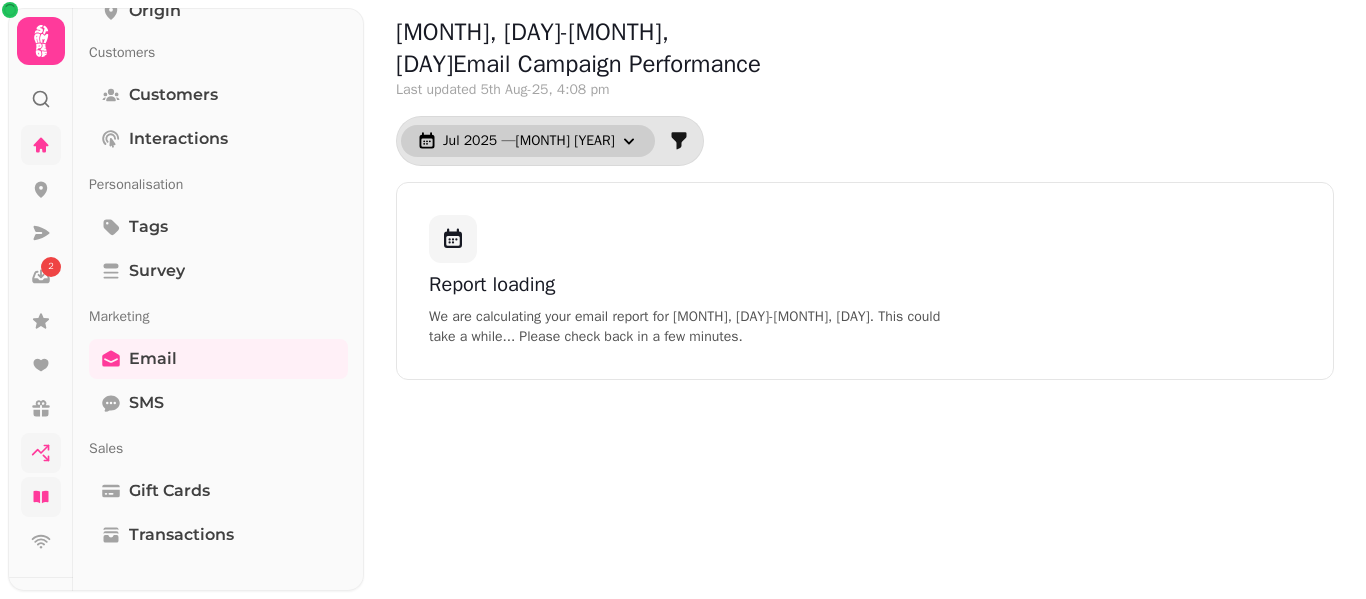 click on "[DATE]    —  [DATE]" at bounding box center (528, 141) 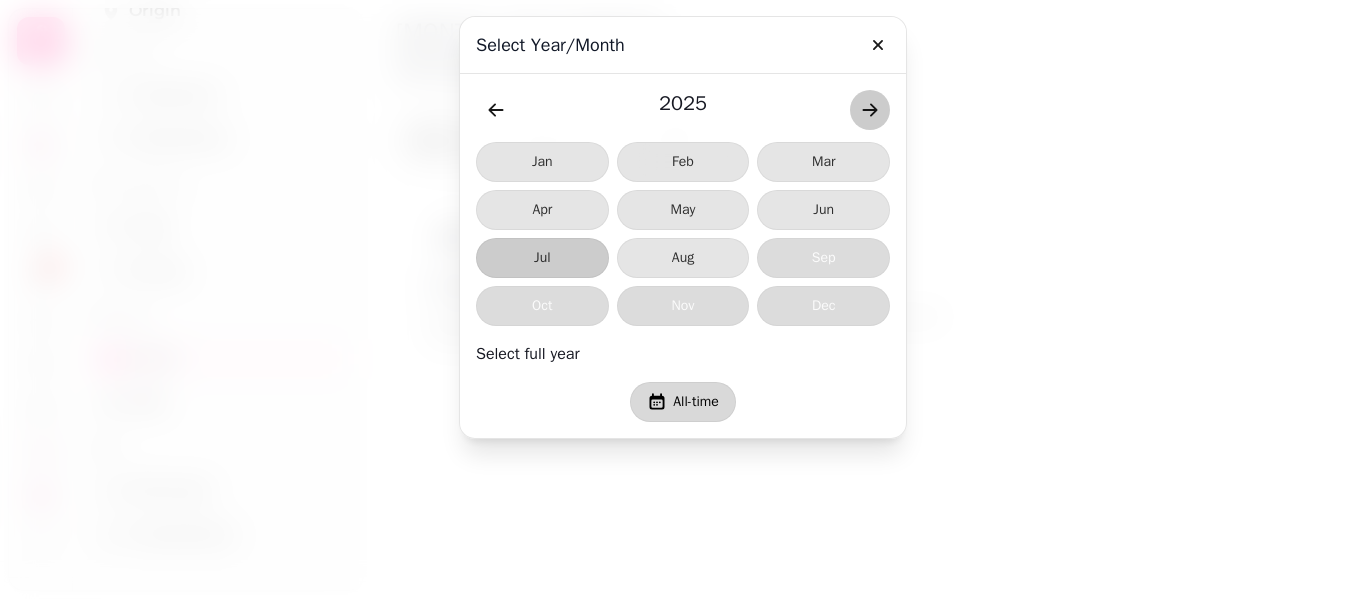 click on "All-time" at bounding box center (683, 402) 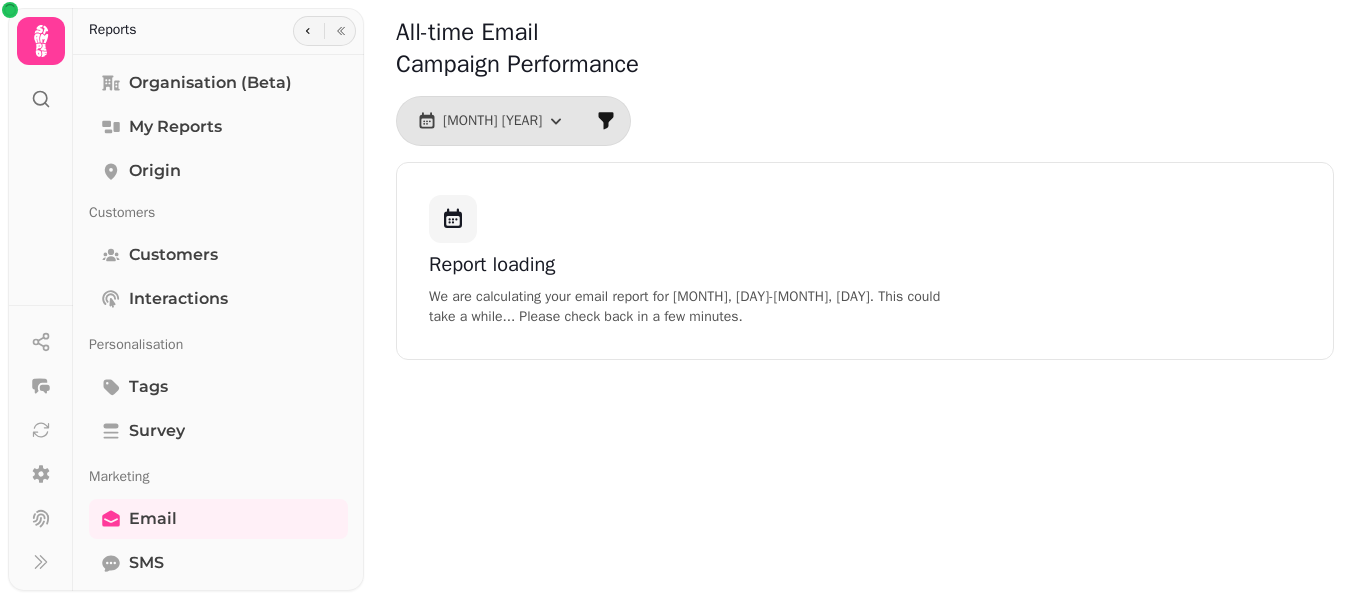 scroll, scrollTop: 0, scrollLeft: 0, axis: both 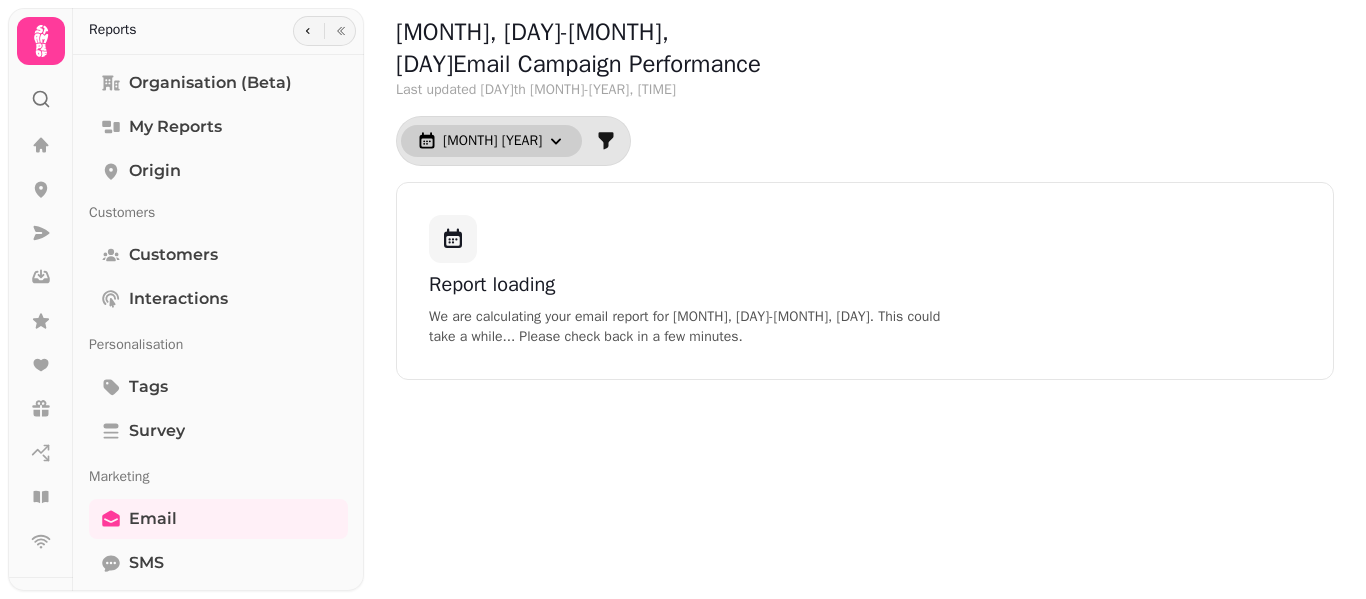 click on "[MONTH] [YEAR]" at bounding box center [492, 141] 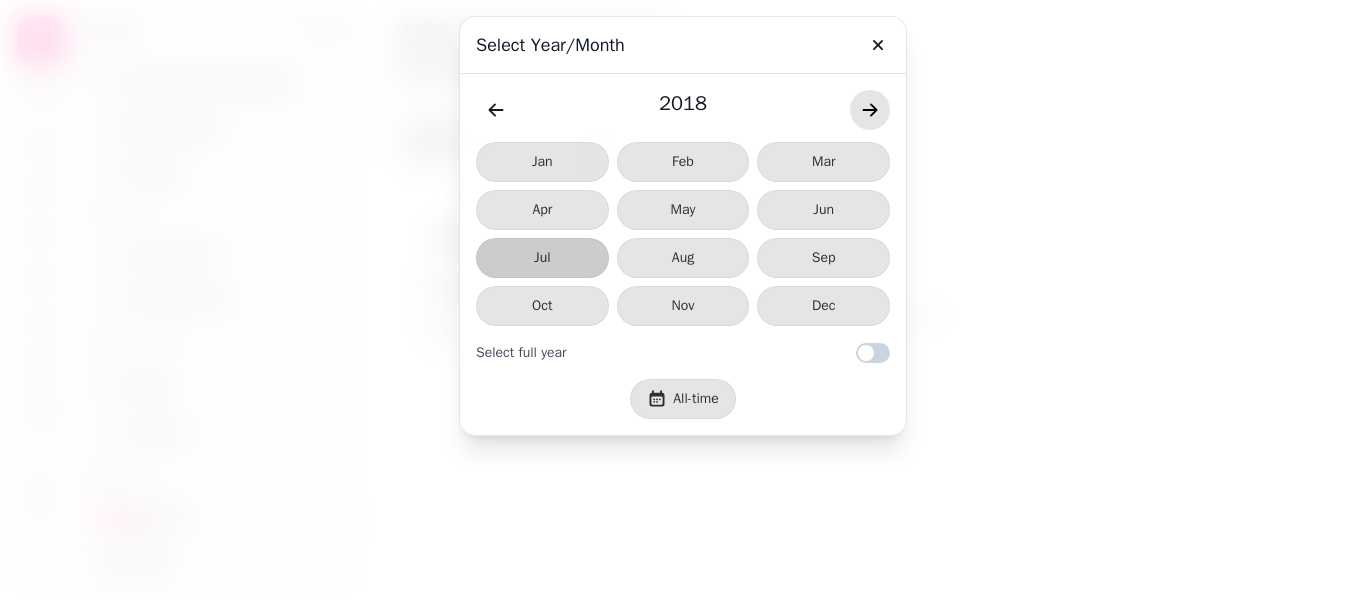 click 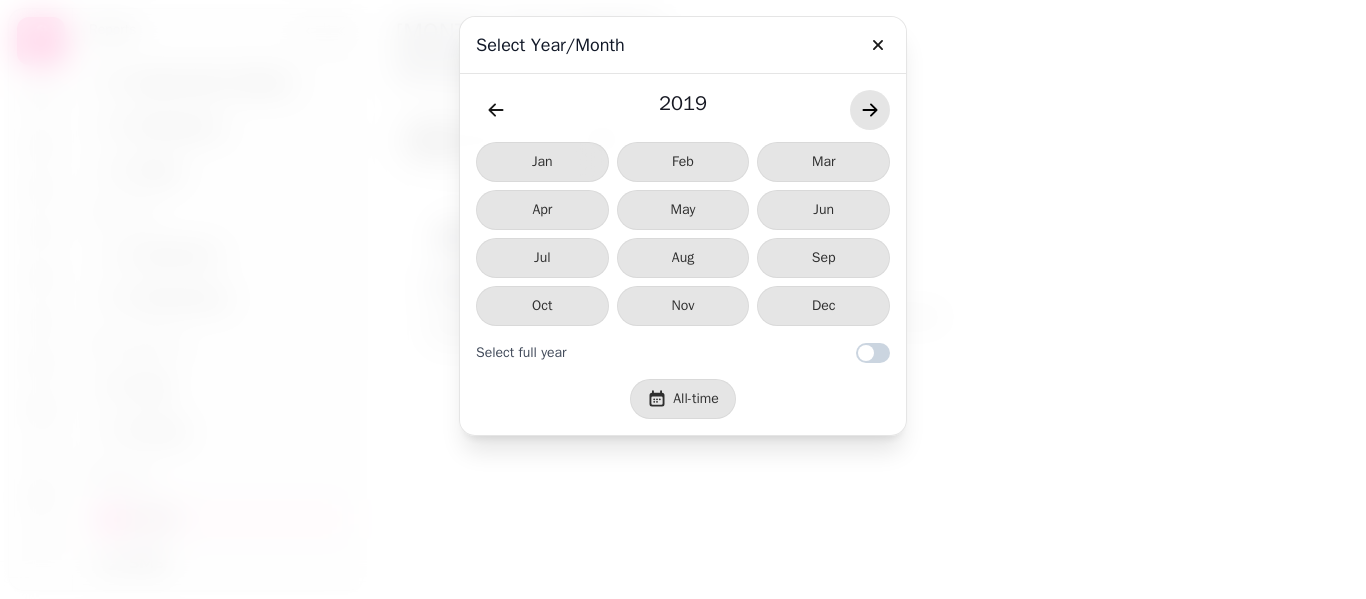 click 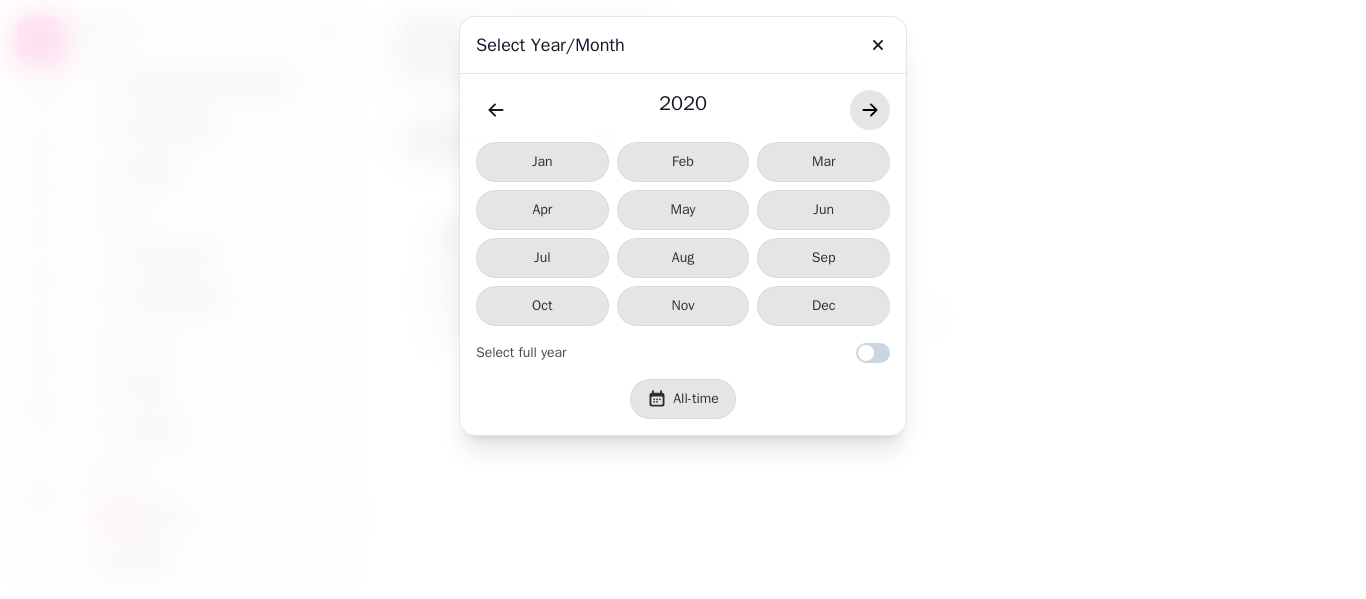 click 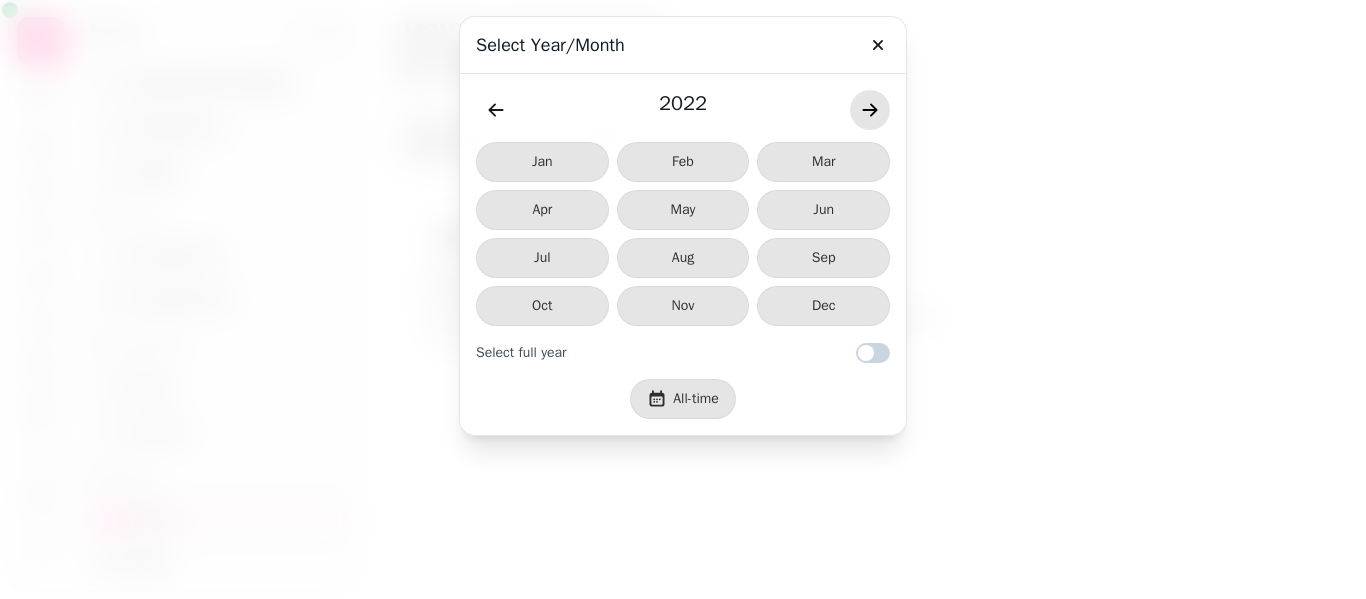 click 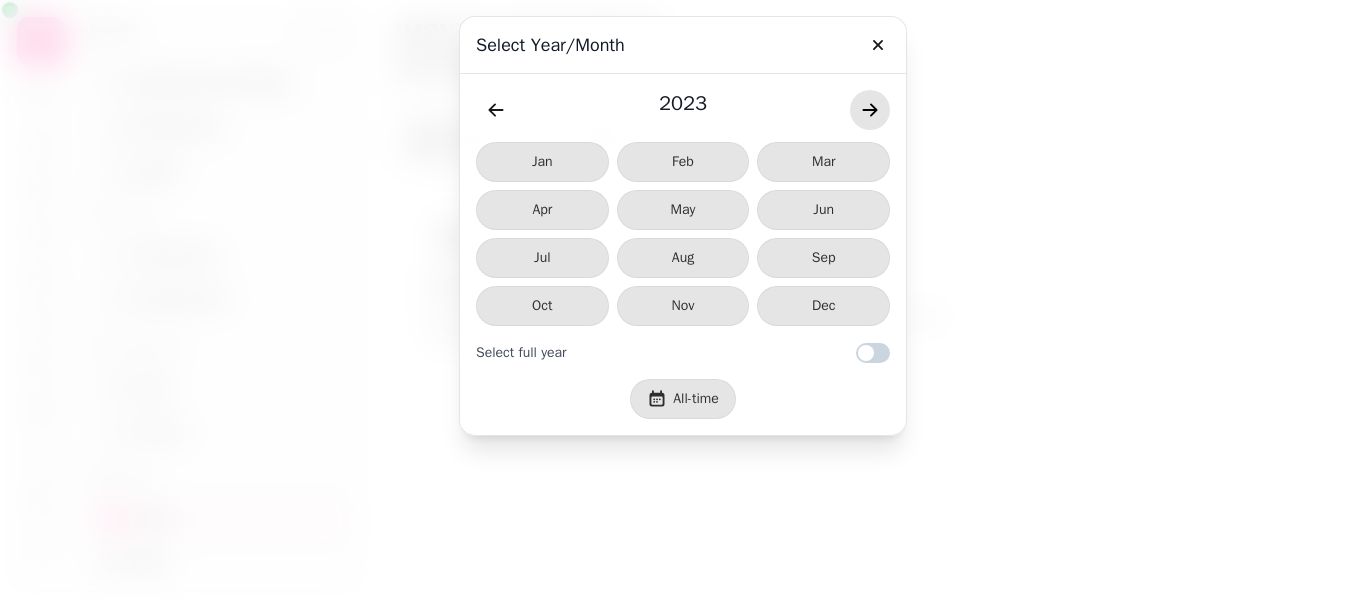 click 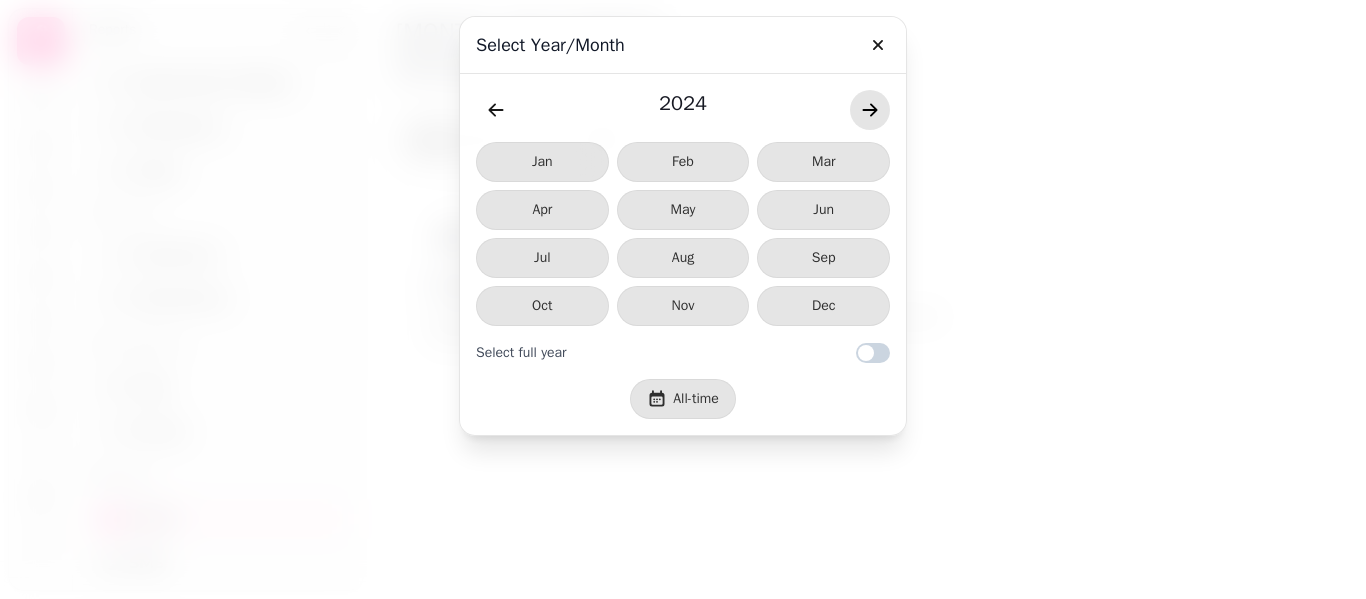 click 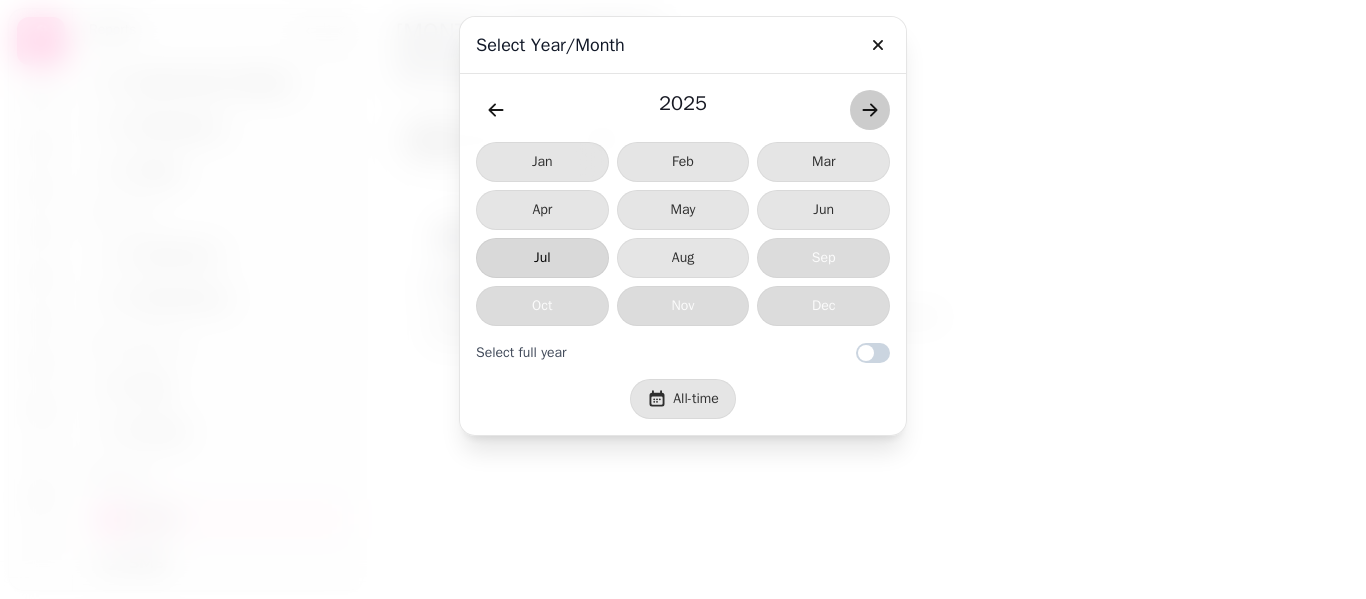 click on "Jul" at bounding box center [542, 258] 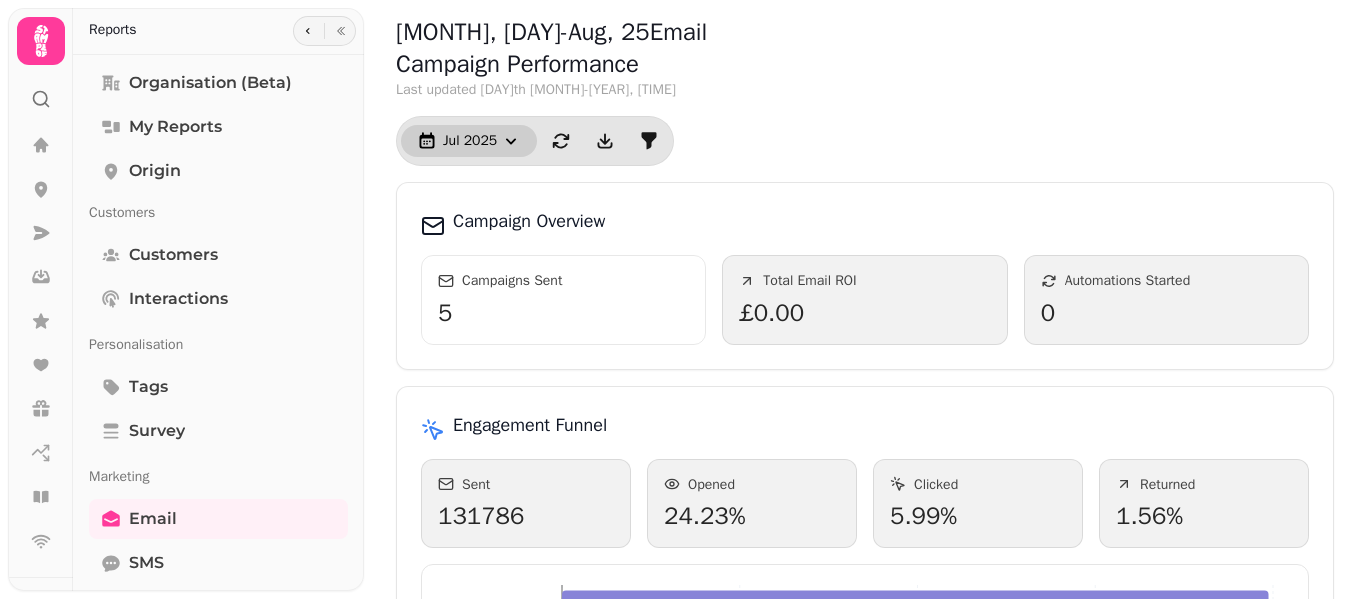 click on "Jul 2025" at bounding box center [469, 141] 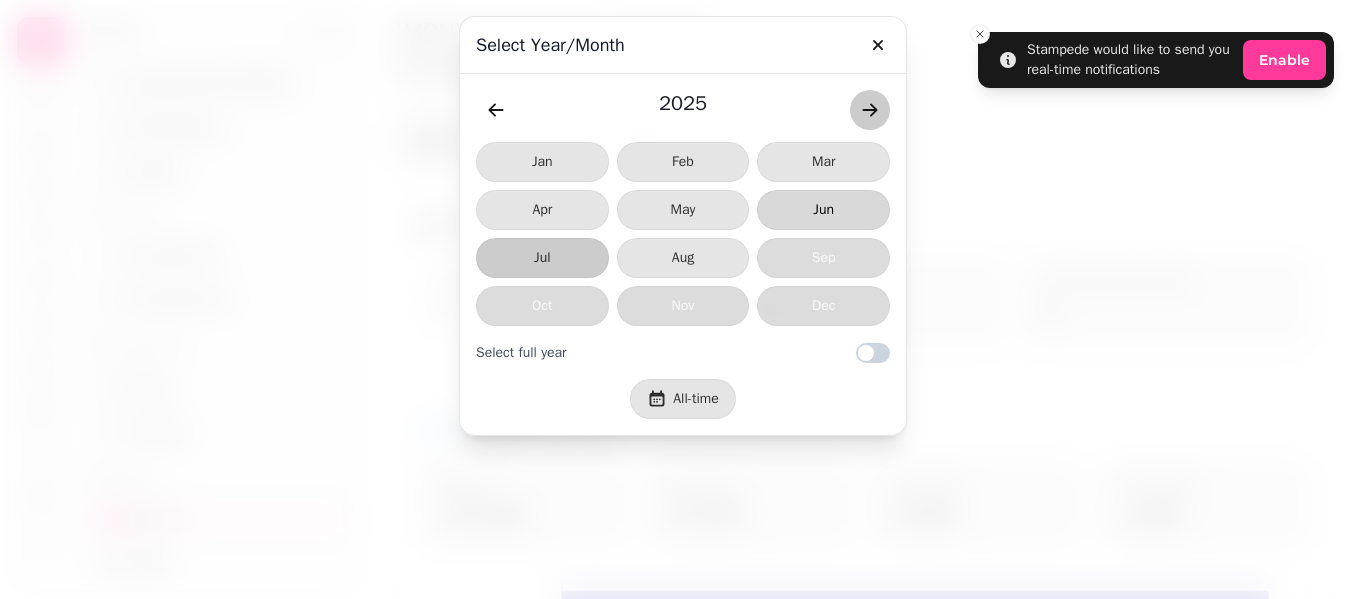 click on "Jun" at bounding box center (823, 210) 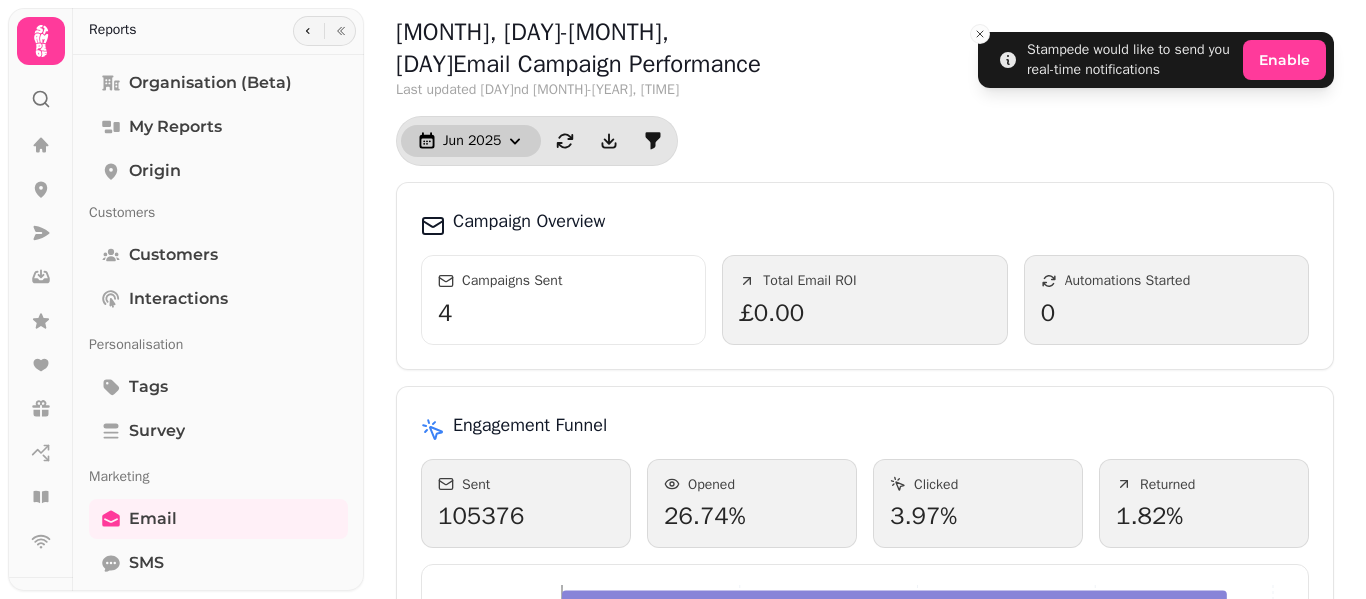 click on "Jun 2025" at bounding box center [471, 141] 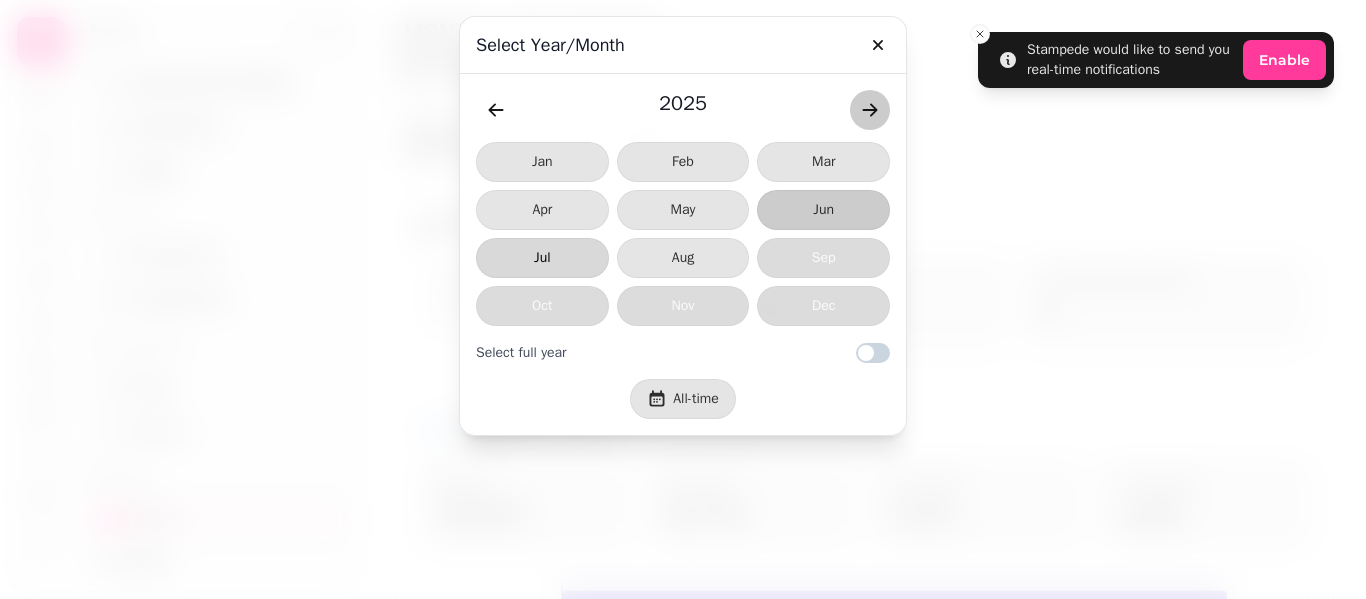 click on "Jul" at bounding box center (542, 258) 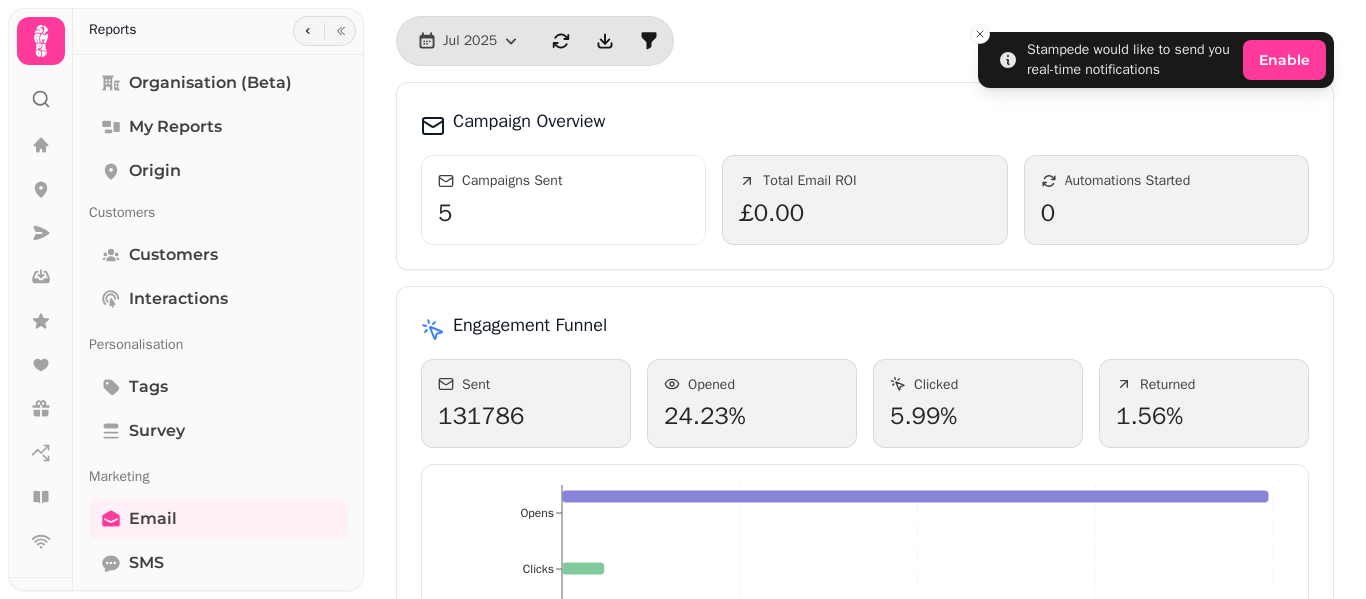scroll, scrollTop: 200, scrollLeft: 0, axis: vertical 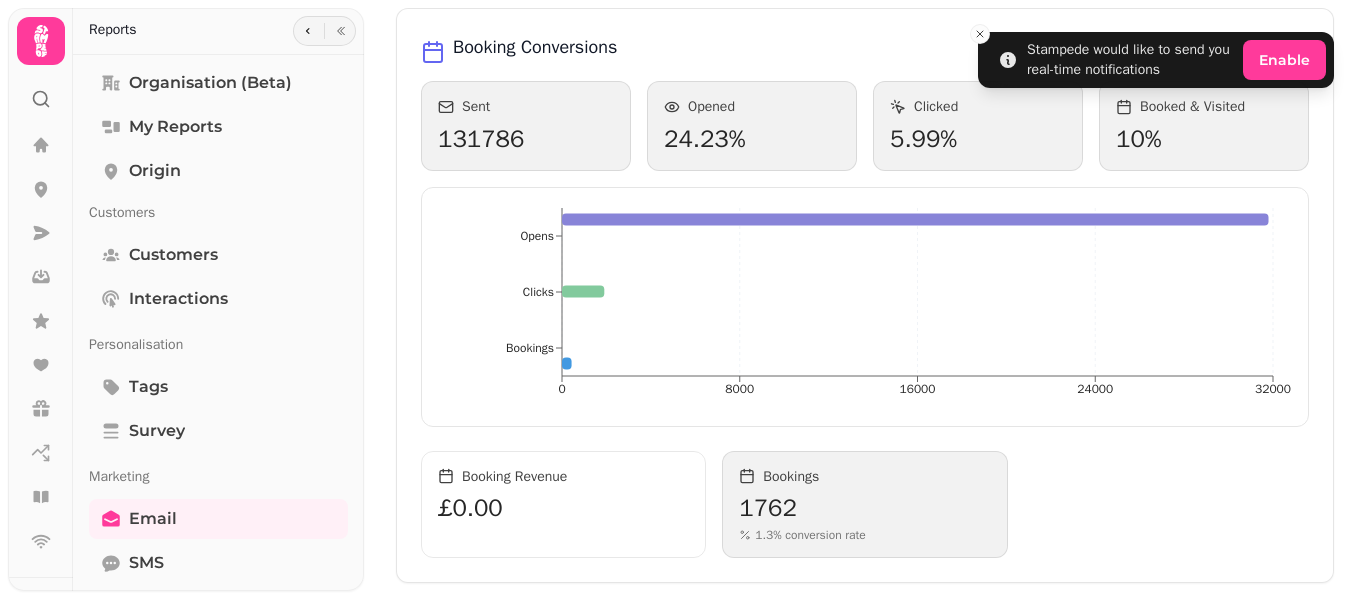 click 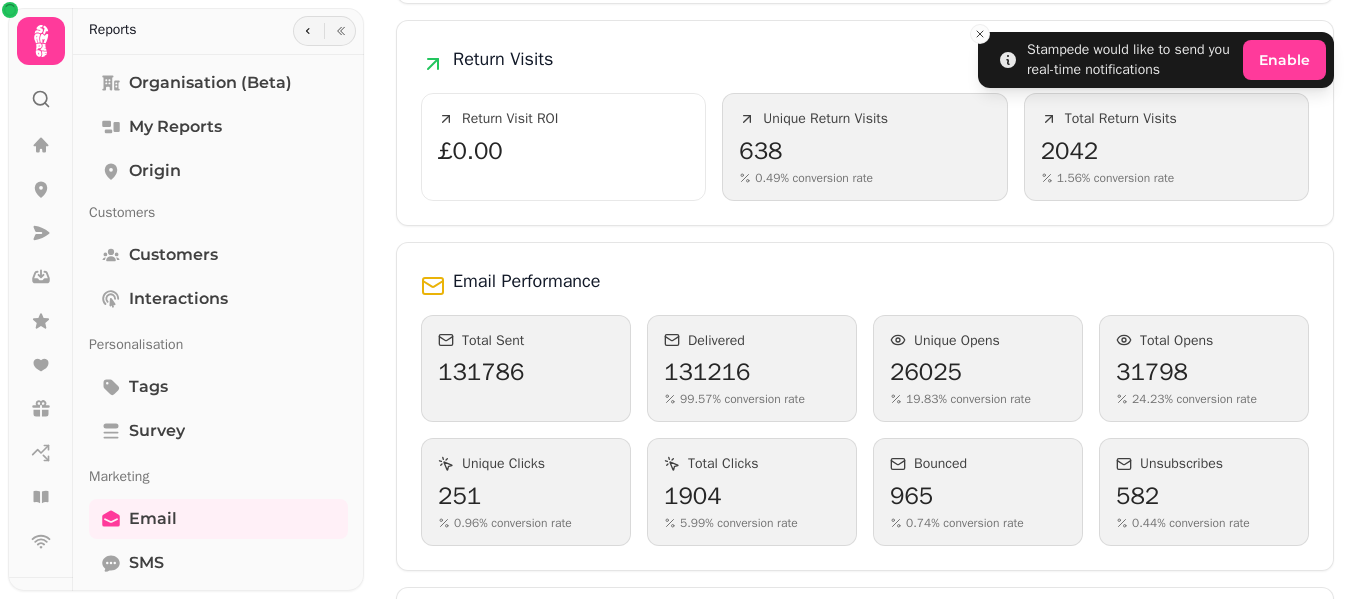 scroll, scrollTop: 25, scrollLeft: 0, axis: vertical 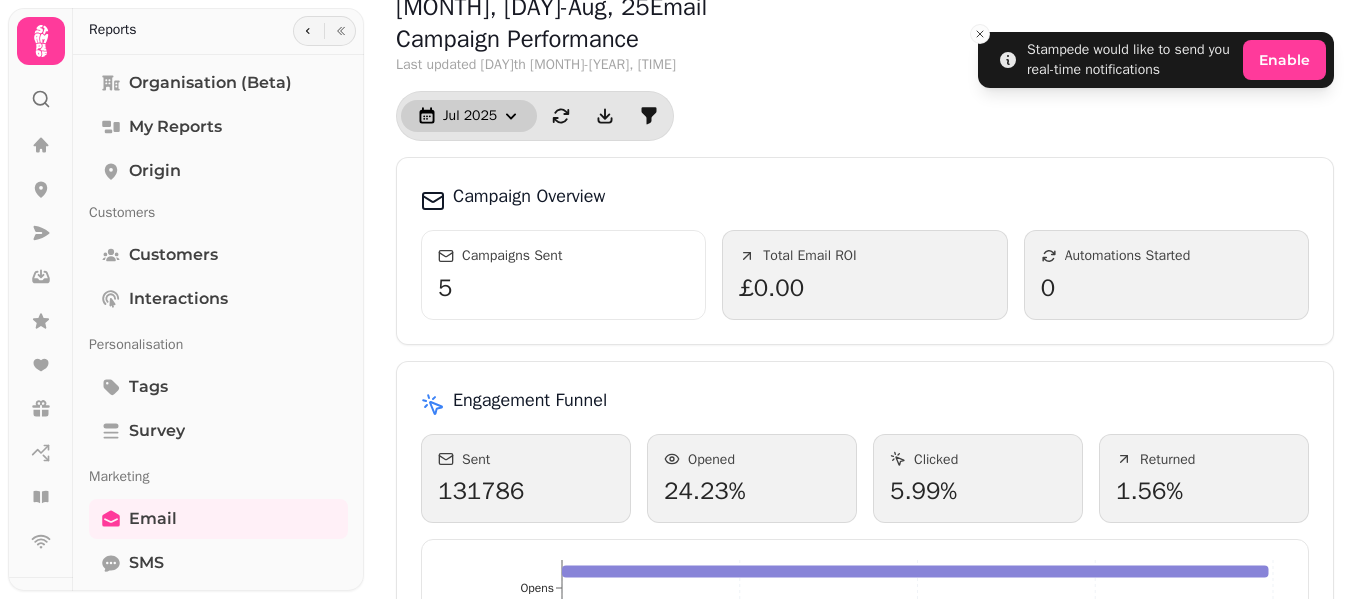 click on "Jul 2025" at bounding box center [469, 116] 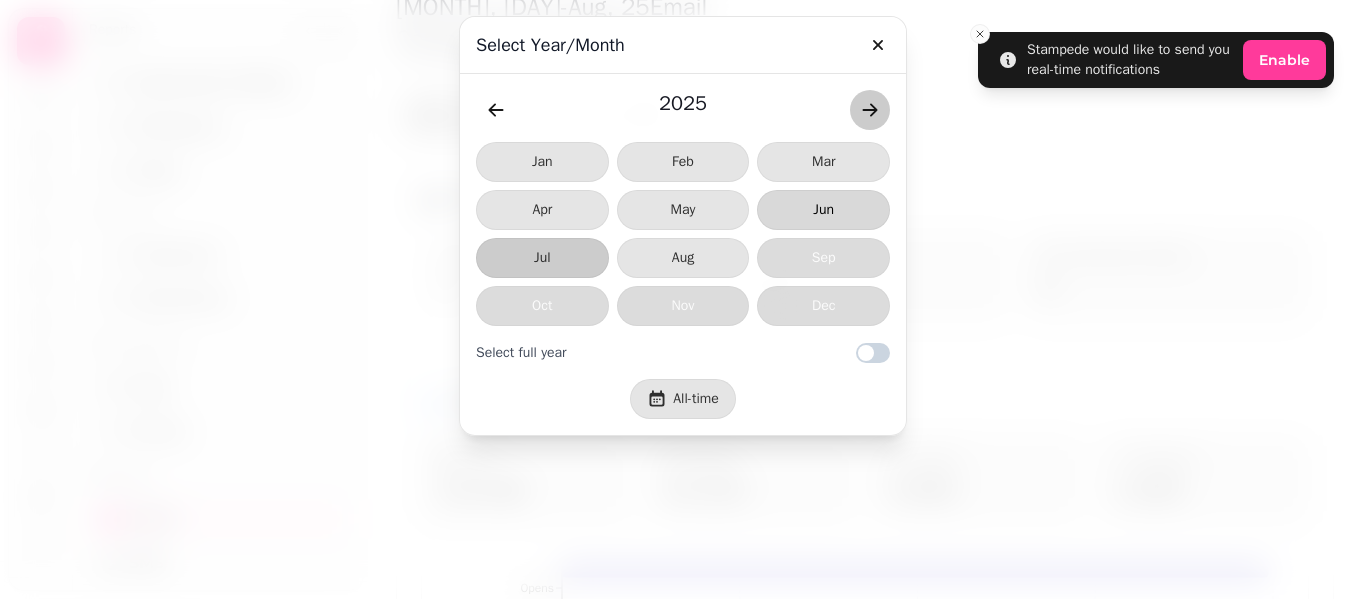 click on "Jun" at bounding box center (823, 210) 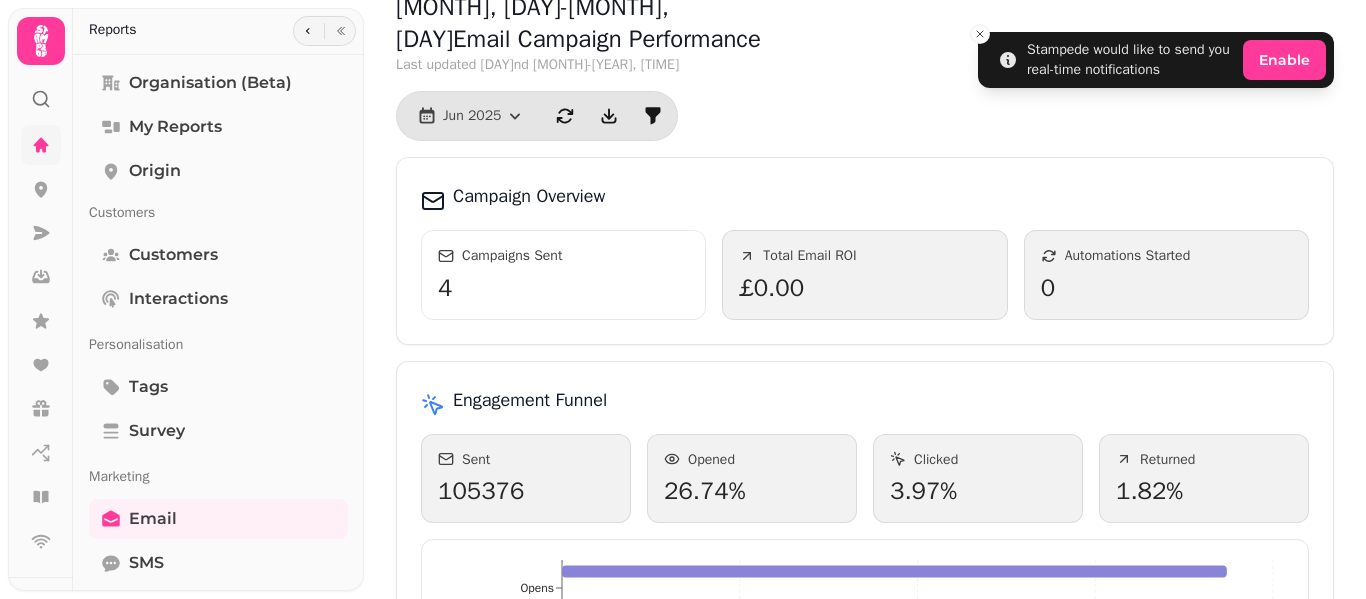 click 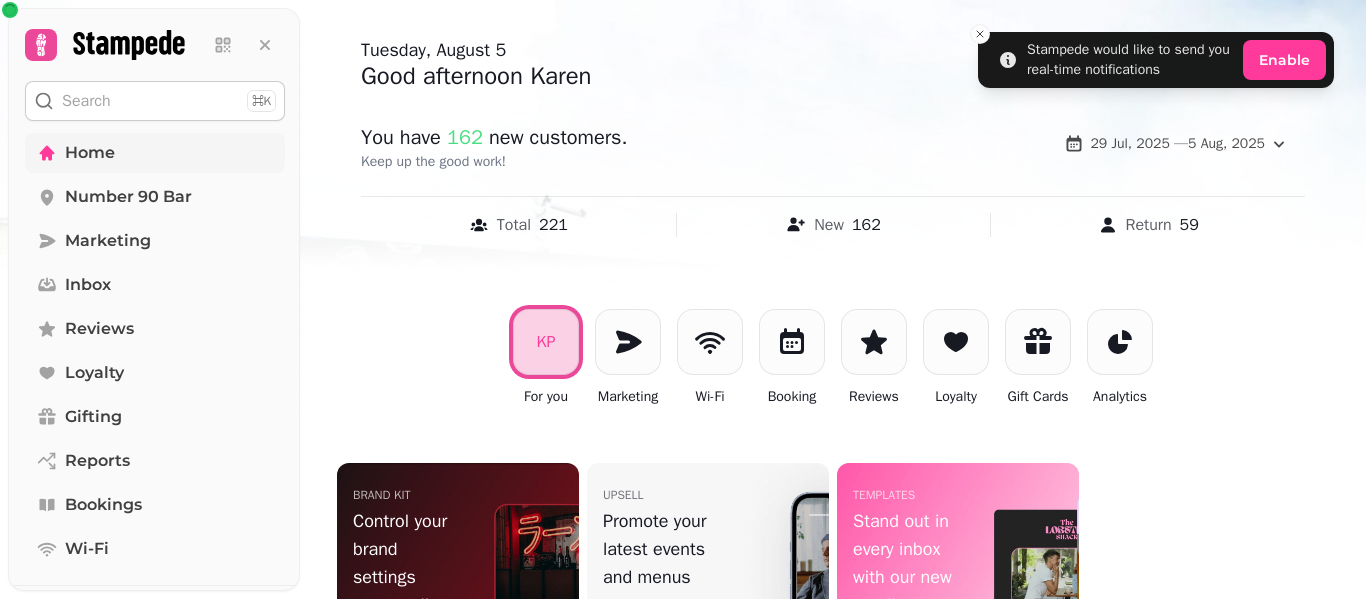 scroll, scrollTop: 244, scrollLeft: 0, axis: vertical 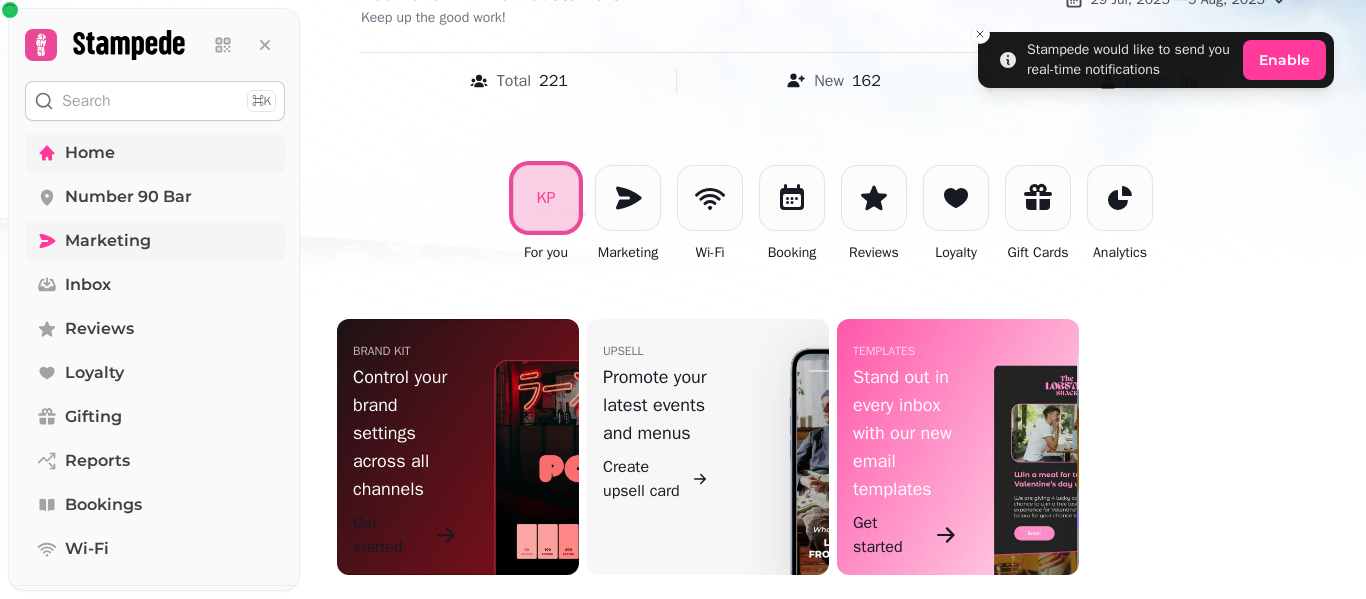 click on "Marketing" at bounding box center (108, 241) 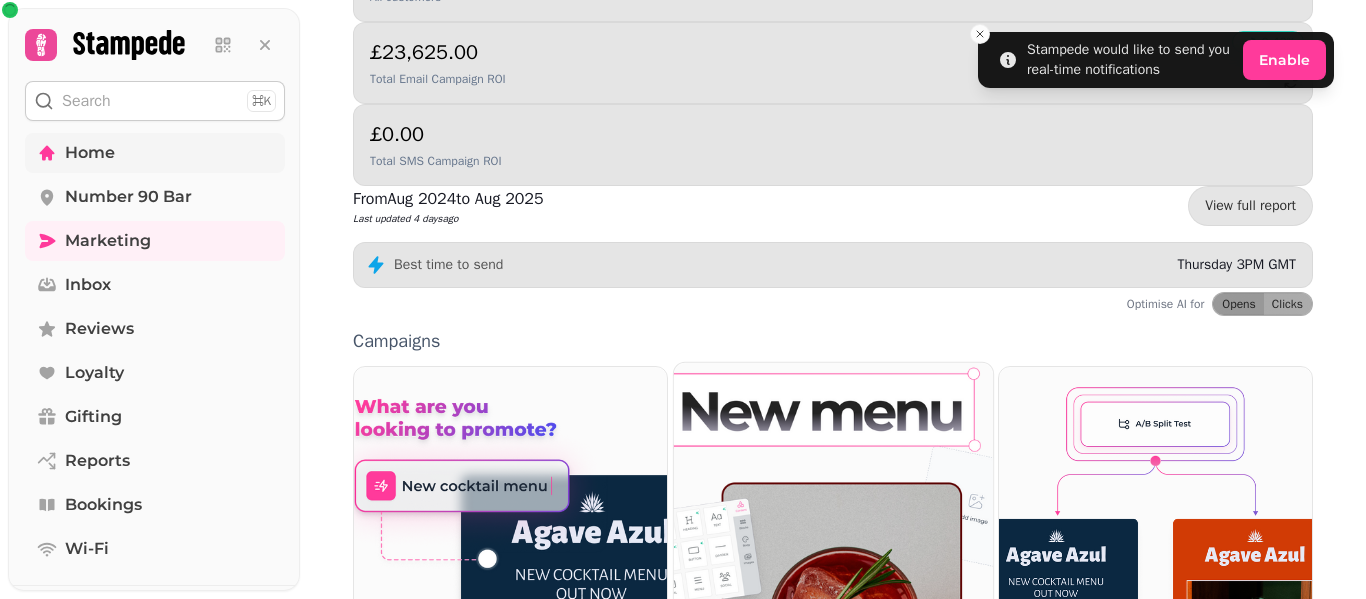 scroll, scrollTop: 500, scrollLeft: 0, axis: vertical 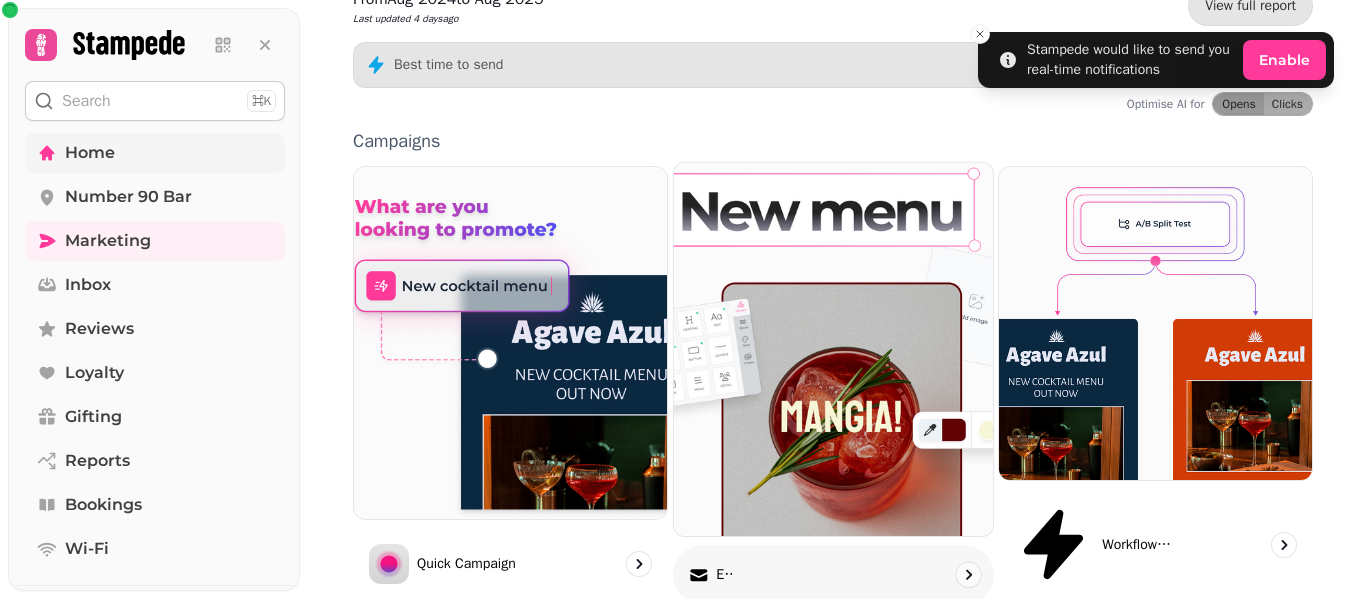 click on "Email" at bounding box center [833, 575] 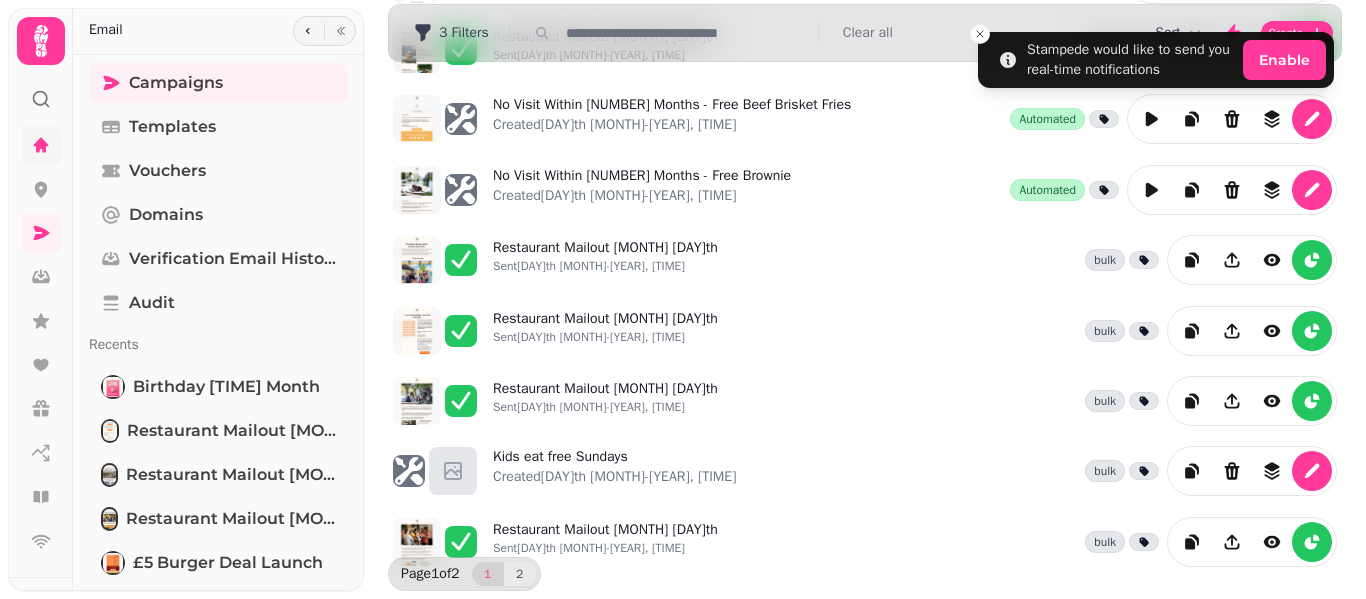 scroll, scrollTop: 615, scrollLeft: 0, axis: vertical 